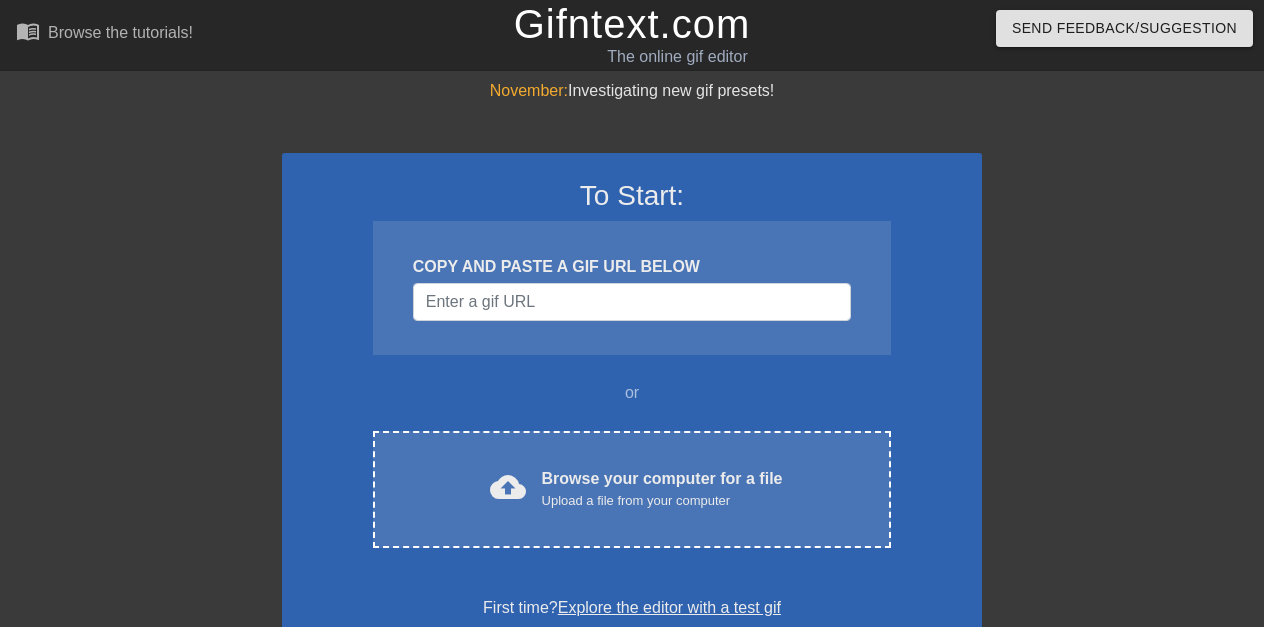 scroll, scrollTop: 0, scrollLeft: 0, axis: both 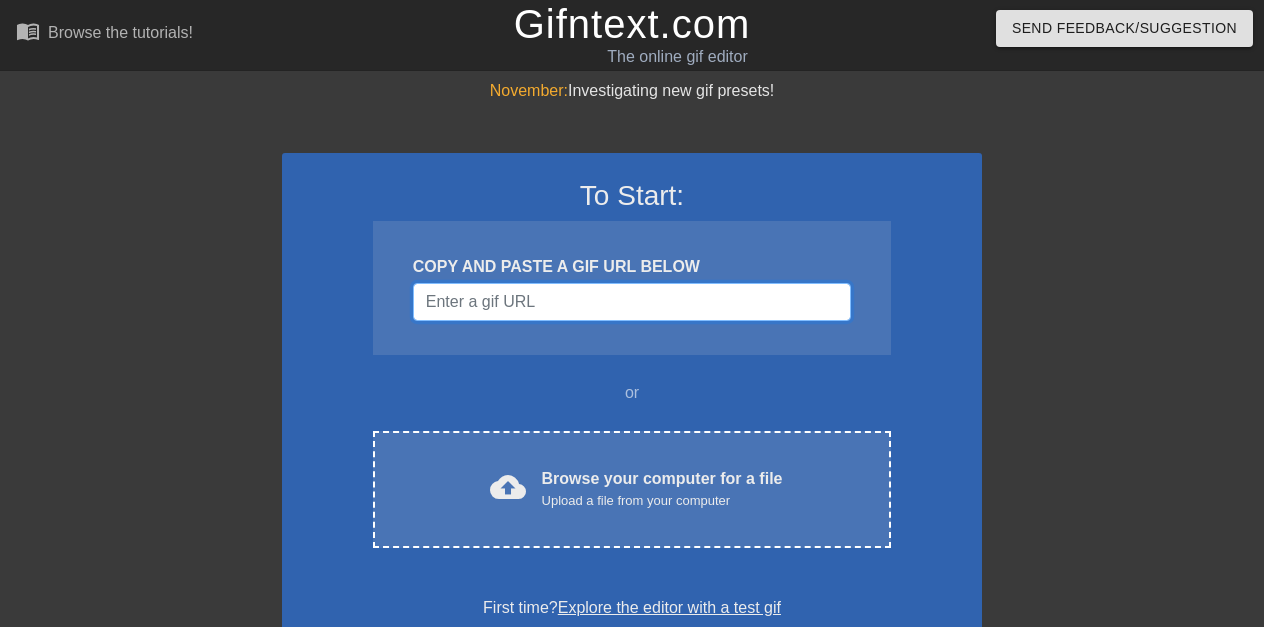 click at bounding box center (632, 302) 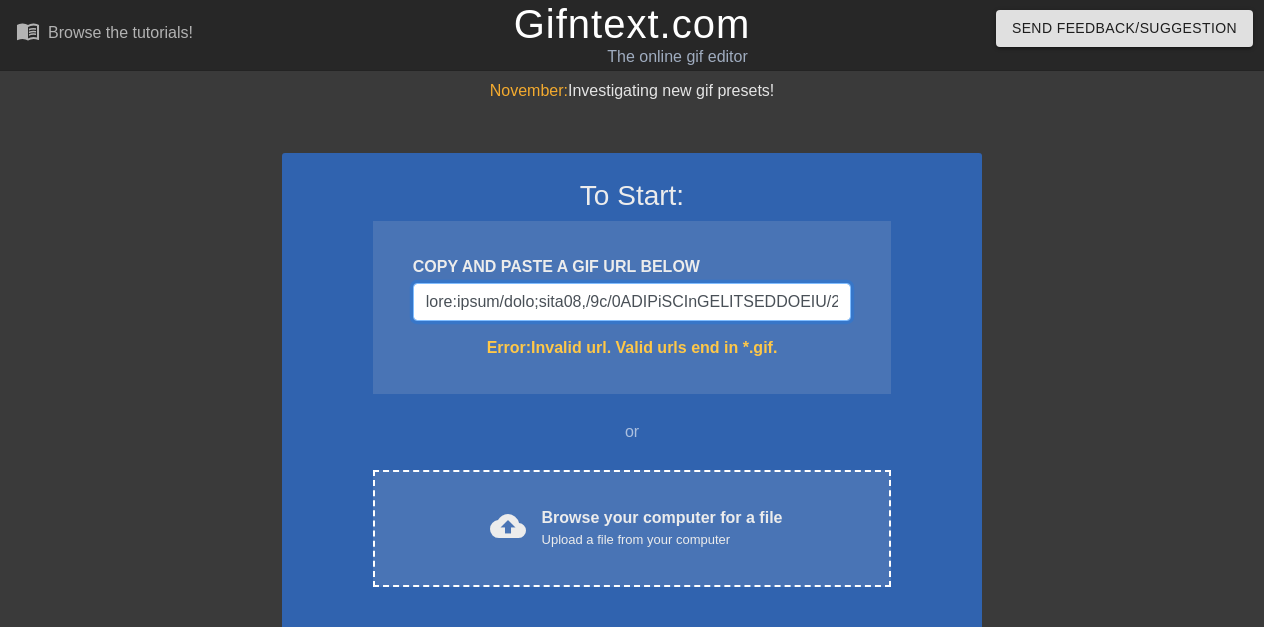 scroll, scrollTop: 0, scrollLeft: 111477, axis: horizontal 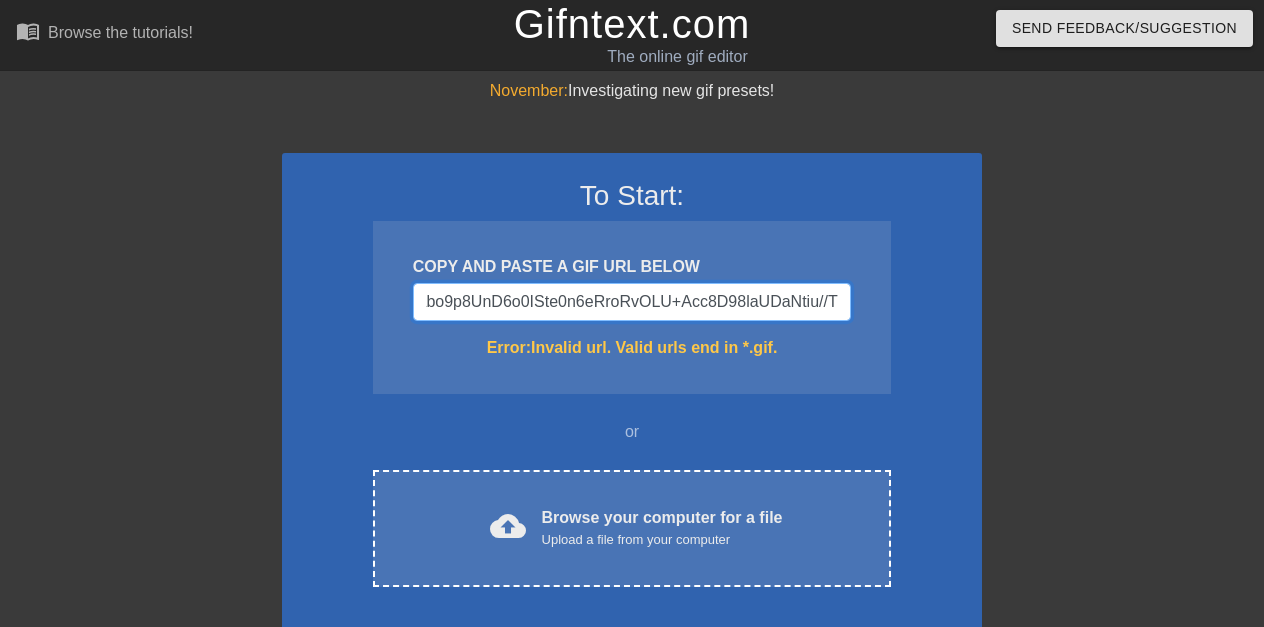 type on "data:image/jpeg;base64,/9j/4AAQSkZJRgABAQAAAQABAAD/2wCEAAkGBwgHBgkIBwgKCgkLDRYPDQwMDRsUFRAWIB0iIiAdHx8kKDQsJCYxJx8fLT0tMTU3Ojo6Iys/RD84QzQ5OjcBCgoKDQwNGg8PGjclHyU3Nzc3Nzc3Nzc3Nzc3Nzc3Nzc3Nzc3Nzc3Nzc3Nzc3Nzc3Nzc3Nzc3Nzc3Nzc3Nzc3N//AABEIAJQAtAMBEQACEQEDEQH/xAAcAAABBQEBAQAAAAAAAAAAAAAFAAMEBgcCAQj/xAA7EAABAwMCBAMECQQCAgMAAAABAgMEAAUREiEGEzFBUWFxFCIygQdCUpGhscHR8BUj4fEzYkPCFpKi/8QAGgEAAgMBAQAAAAAAAAAAAAAAAAQBAwUCBv/EADIRAAICAQMCBAQGAgIDAAAAAAECAAMRBBIhMUEFEyJRMmFxgRSRscHR8KHhI0IkM1L/2gAMAwEAAhEDEQA/ANxohFRCKiEVEIqIRUQiohFRCKiEaakMuqWltwKKPiA7VWlyWZ2nOJ0yleTB91nICVMN+8o/EoHpWdr9YoU1Lyf0jFFJJ3GMQLoxGjhuY4G0tj/mWrCceZ7VzodYm0VPwe3z/iTfQSdywt7VH0Nr5yChz4FBWyvQ1qPYiYDHrFgrHoI6Dmu5zPaIRUQkNdwiolGMt0JdABwdhvVT3VoQrHGZaKLCm8DiVfifieba7qI8ZlvlISFHWDlwHrjwFZ2r11lNu1RxHtLokuq3MeZcWVhbaVfaGa1VORmZpGDidZFTIi1DxoJxCIHNEJ7RCKiEVEIqIRUQiohFRCKiEVEIxLksxYzsiQ4ltlpBW4tR2SkbkmoPSA5OJWxKUpxT0VxTSHsKwBjIO49OteZbUutjmvjP9/OaYrUqA04znxpXpLJ4cKGlWCmjg8SYLjW2PYoctdraAUpSn+UtSi3q67JzgA+VXi9mZN/IWQQDntmWnhHiCLxNZGbnEGnWMONHq2sdUn+bivUqci..." 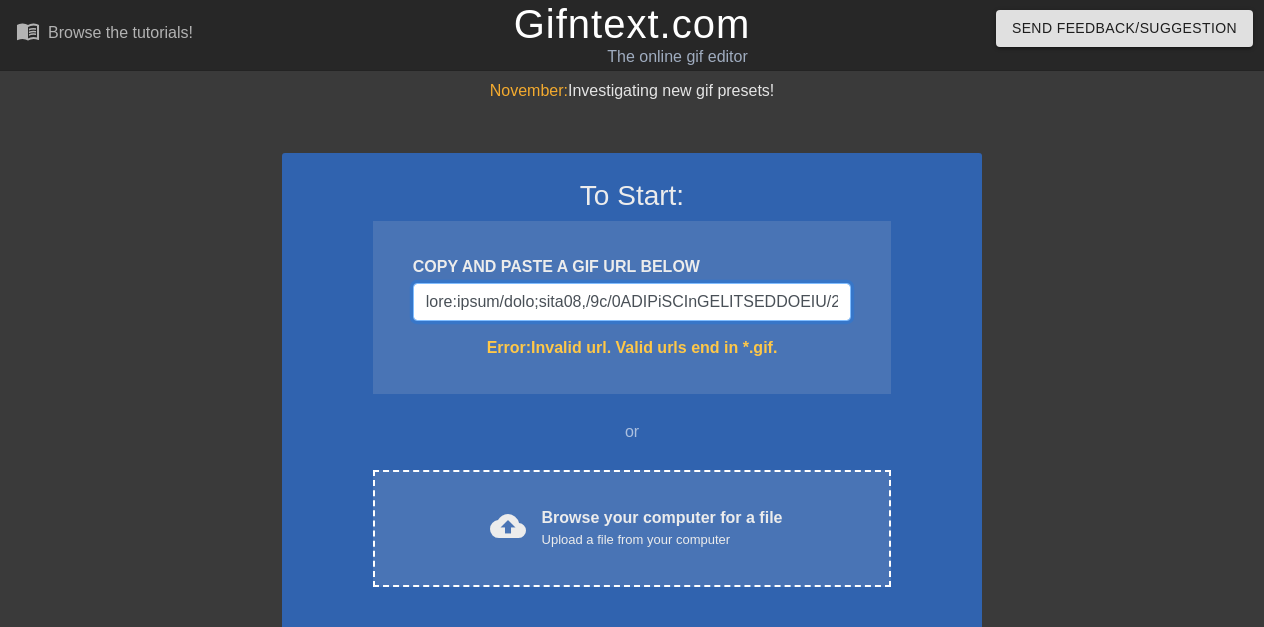 click at bounding box center (632, 302) 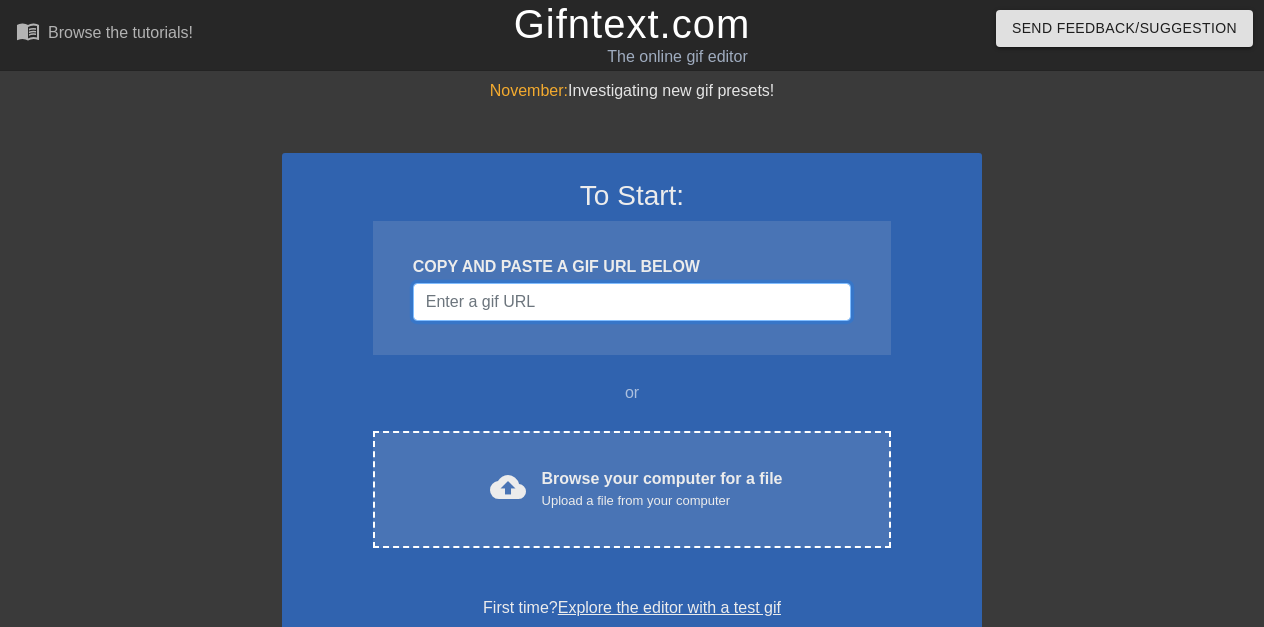 paste on "data:image/jpeg;base64,/9j/4AAQSkZJRgABAQAAAQABAAD/2wCEAAkGBwgHBgkIBwgKCgkLDRYPDQwMDRsUFRAWIB0iIiAdHx8kKDQsJCYxJx8fLT0tMTU3Ojo6Iys/RD84QzQ5OjcBCgoKDQwNGg8PGjclHyU3Nzc3Nzc3Nzc3Nzc3Nzc3Nzc3Nzc3Nzc3Nzc3Nzc3Nzc3Nzc3Nzc3Nzc3Nzc3Nzc3N//AABEIAJQAuAMBIgACEQEDEQH/xAAcAAACAgMBAQAAAAAAAAAAAAAFBgMEAAIHAQj/xABDEAACAQMDAgMGAwQHBQkAAAABAgMABBEFEiEGMRNBUQcUIjJhcSOBkRVCUqEWJCWxssHRYnKD4fEIMzQ1NkN0grP/xAAaAQACAwEBAAAAAAAAAAAAAAACAwABBAUG/8QAKBEAAgIBBAICAgEFAAAAAAAAAAECAxEEEiExBUETIlGBcRQjMkJh/9oADAMBAAIRAxEAPwAnc3IhXA2k+pNBNT1JY0bc2T3z6UEm1J3Xc8hoJdag1xPszx960ZMiWSe7vZpc7Tw1VrW2kkkxtxmpLaMyNsx9qbNNso4oVYp8XeqUck3Y4QPisSI1+HDfarVl4sUyoQdvnRXAz2FT21oZgzgYVe5q21FZZIxlN4RCDXucd6uXGnyxDegLx/xCqLsAuO5NRTi+mVOucHygL1LZpeafJx+Ig3ofMUp2JwMGnlxu3jOcjFLA01/EYKoXB7mk2rnJp0/WAVqO9L1WCnKxjtWsOohZN3hbXxgEev1oxPYTRx7mQ7R+8aXpYGSZjtPfIpeR+MMp3ErTzvI/LE04dIdFJqyJc3sxWE8hR3IpPiUvOFAzubGK6pp+oyWVrbxFli2qBjHel2No0aeCk8svXHQHTohIjhdXA4IfnNcw6n0KTRbsp80D/ISMV1e51SdNOMoDbt2NwWkbqy8kv9NPiNuKHcGIwcelBCTzyPuqio8CUhOMeVWIGAbPp2qsMjit4yN2GOK0HOYTLiRNrc..." 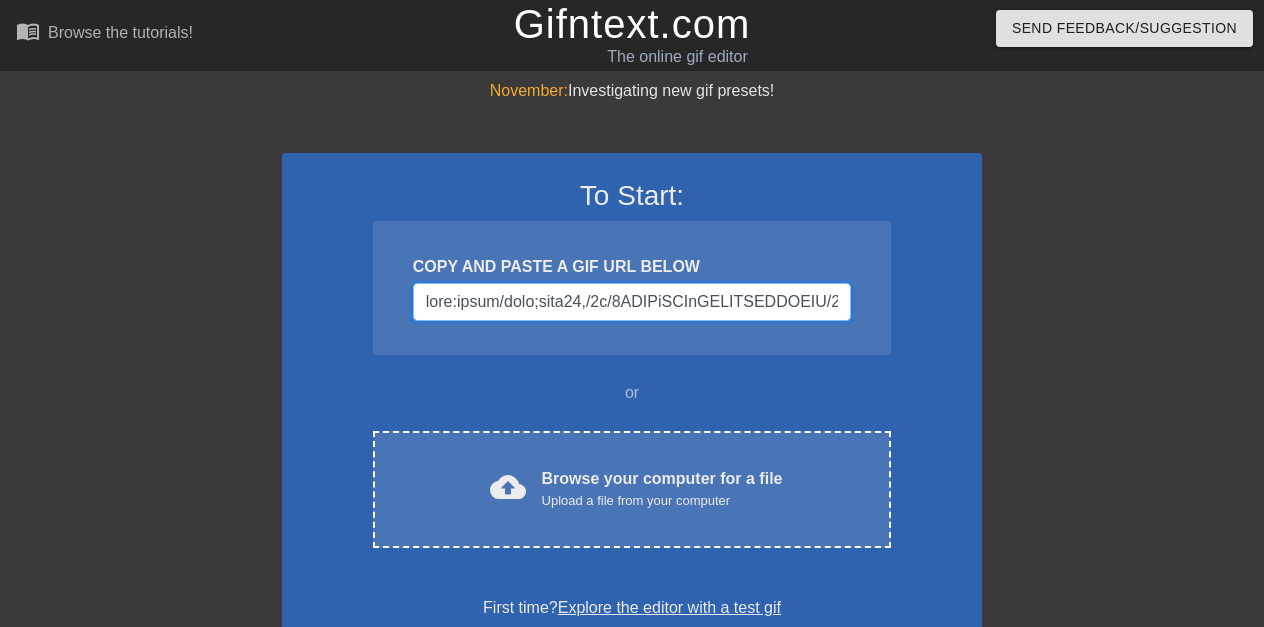 scroll, scrollTop: 0, scrollLeft: 79145, axis: horizontal 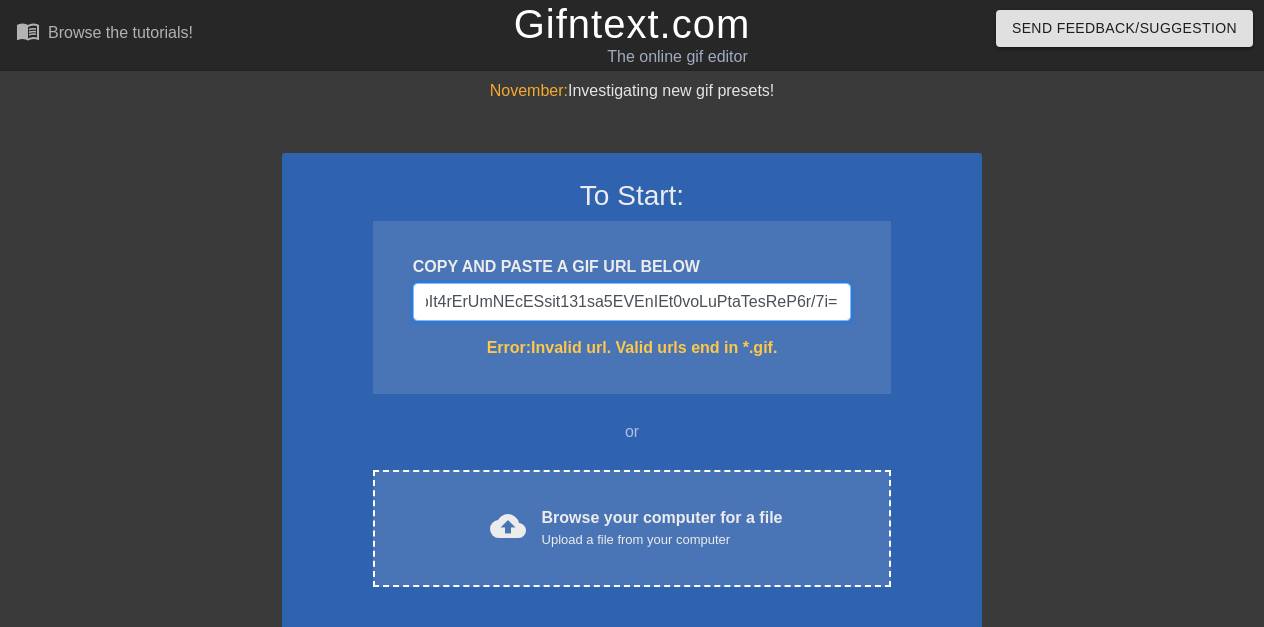 type on "data:image/jpeg;base64,/9j/4AAQSkZJRgABAQAAAQABAAD/2wCEAAkGBwgHBgkIBwgKCgkLDRYPDQwMDRsUFRAWIB0iIiAdHx8kKDQsJCYxJx8fLT0tMTU3Ojo6Iys/RD84QzQ5OjcBCgoKDQwNGg8PGjclHyU3Nzc3Nzc3Nzc3Nzc3Nzc3Nzc3Nzc3Nzc3Nzc3Nzc3Nzc3Nzc3Nzc3Nzc3Nzc3Nzc3N//AABEIAJQAuAMBIgACEQEDEQH/xAAcAAACAgMBAQAAAAAAAAAAAAAFBgMEAAIHAQj/xABDEAACAQMDAgMGAwQHBQkAAAABAgMABBEFEiEGMRNBUQcUIjJhcSOBkRVCUqEWJCWxssHRYnKD4fEIMzQ1NkN0grP/xAAaAQACAwEBAAAAAAAAAAAAAAACAwABBAUG/8QAKBEAAgIBBAICAgEFAAAAAAAAAAECAxEEEiExBUETIlGBcRQjMkJh/9oADAMBAAIRAxEAPwAnc3IhXA2k+pNBNT1JY0bc2T3z6UEm1J3Xc8hoJdag1xPszx960ZMiWSe7vZpc7Tw1VrW2kkkxtxmpLaMyNsx9qbNNso4oVYp8XeqUck3Y4QPisSI1+HDfarVl4sUyoQdvnRXAz2FT21oZgzgYVe5q21FZZIxlN4RCDXucd6uXGnyxDegLx/xCqLsAuO5NRTi+mVOucHygL1LZpeafJx+Ig3ofMUp2JwMGnlxu3jOcjFLA01/EYKoXB7mk2rnJp0/WAVqO9L1WCnKxjtWsOohZN3hbXxgEev1oxPYTRx7mQ7R+8aXpYGSZjtPfIpeR+MMp3ErTzvI/LE04dIdFJqyJc3sxWE8hR3IpPiUvOFAzubGK6pp+oyWVrbxFli2qBjHel2No0aeCk8svXHQHTohIjhdXA4IfnNcw6n0KTRbsp80D/ISMV1e51SdNOMoDbt2NwWkbqy8kv9NPiNuKHcGIwcelBCTzyPuqio8CUhOMeVWIGAbPp2qsMjit4yN2GOK0HOYTLiRNrc..." 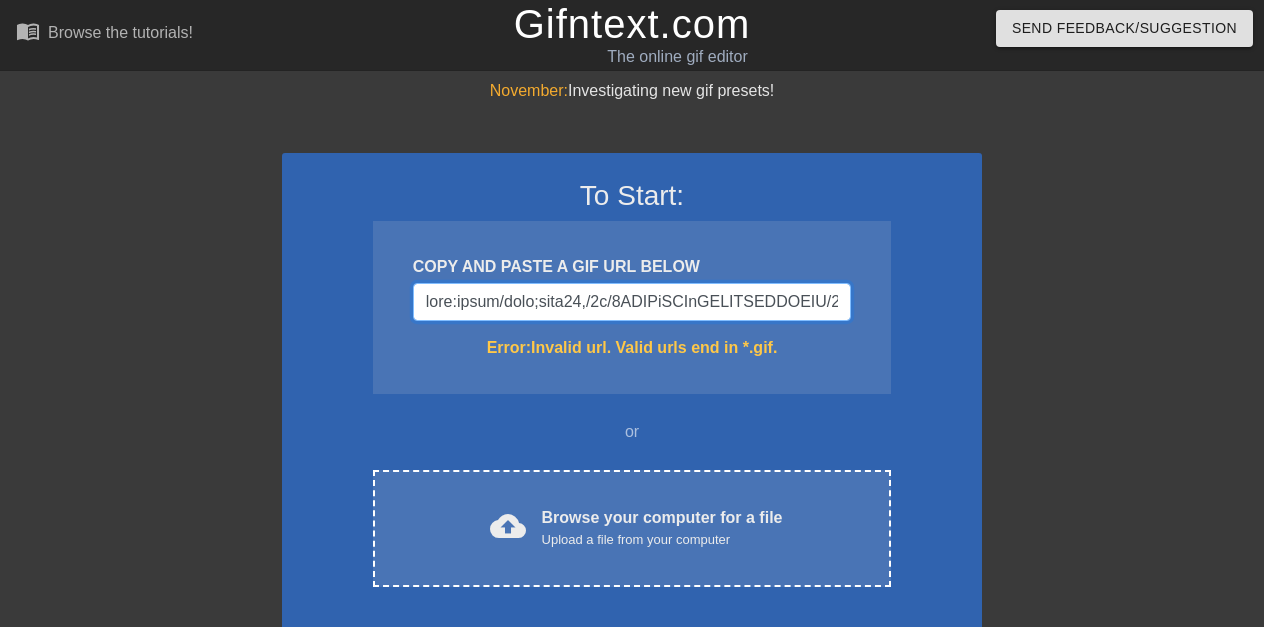 click at bounding box center [632, 302] 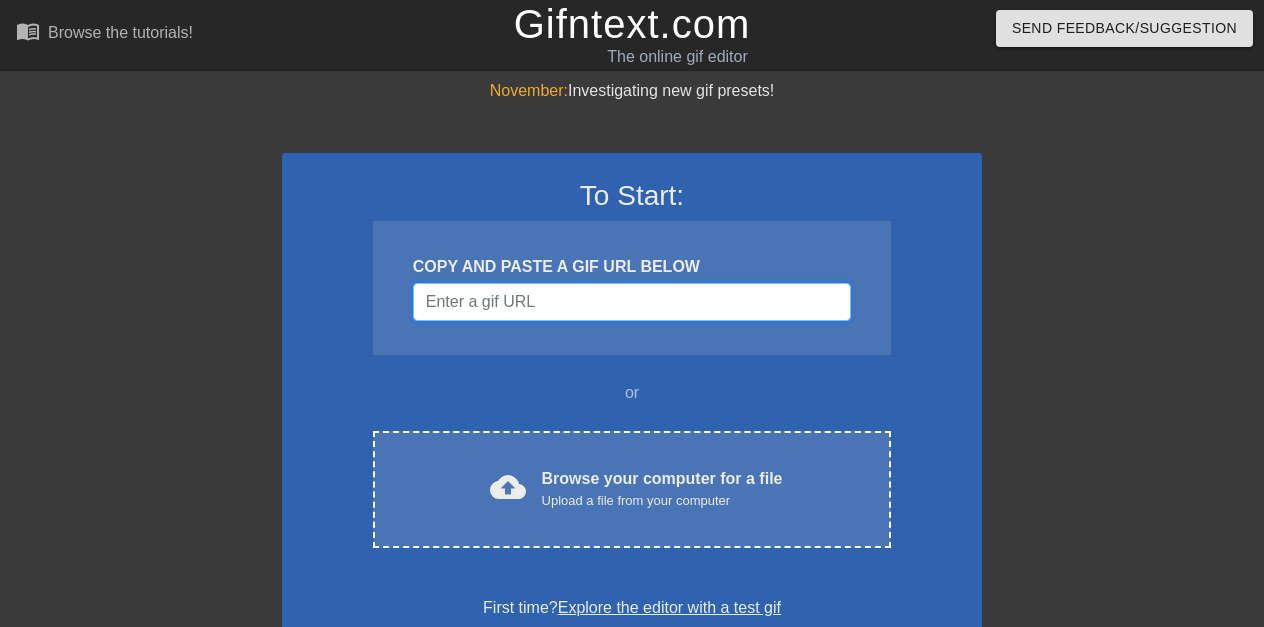 paste on "data:image/jpeg;base64,/9j/4AAQSkZJRgABAQAAAQABAAD/2wCEAAkGBwgHBgkIBwgKCgkLDRYPDQwMDRsUFRAWIB0iIiAdHx8kKDQsJCYxJx8fLT0tMTU3Ojo6Iys/RD84QzQ5OjcBCgoKDQwNGg8PGjclHyU3Nzc3Nzc3Nzc3Nzc3Nzc3Nzc3Nzc3Nzc3Nzc3Nzc3Nzc3Nzc3Nzc3Nzc3Nzc3Nzc3N//AABEIAJQAuAMBIgACEQEDEQH/xAAcAAACAgMBAQAAAAAAAAAAAAAFBgMEAAIHAQj/xABDEAACAQMDAgMGAwQHBQkAAAABAgMABBEFEiEGMRNBUQcUIjJhcSOBkRVCUqEWJCWxssHRYnKD4fEIMzQ1NkN0grP/xAAaAQACAwEBAAAAAAAAAAAAAAACAwABBAUG/8QAKBEAAgIBBAICAgEFAAAAAAAAAAECAxEEEiExBUETIlGBcRQjMkJh/9oADAMBAAIRAxEAPwAnc3IhXA2k+pNBNT1JY0bc2T3z6UEm1J3Xc8hoJdag1xPszx960ZMiWSe7vZpc7Tw1VrW2kkkxtxmpLaMyNsx9qbNNso4oVYp8XeqUck3Y4QPisSI1+HDfarVl4sUyoQdvnRXAz2FT21oZgzgYVe5q21FZZIxlN4RCDXucd6uXGnyxDegLx/xCqLsAuO5NRTi+mVOucHygL1LZpeafJx+Ig3ofMUp2JwMGnlxu3jOcjFLA01/EYKoXB7mk2rnJp0/WAVqO9L1WCnKxjtWsOohZN3hbXxgEev1oxPYTRx7mQ7R+8aXpYGSZjtPfIpeR+MMp3ErTzvI/LE04dIdFJqyJc3sxWE8hR3IpPiUvOFAzubGK6pp+oyWVrbxFli2qBjHel2No0aeCk8svXHQHTohIjhdXA4IfnNcw6n0KTRbsp80D/ISMV1e51SdNOMoDbt2NwWkbqy8kv9NPiNuKHcGIwcelBCTzyPuqio8CUhOMeVWIGAbPp2qsMjit4yN2GOK0HOYTLiRNrc..." 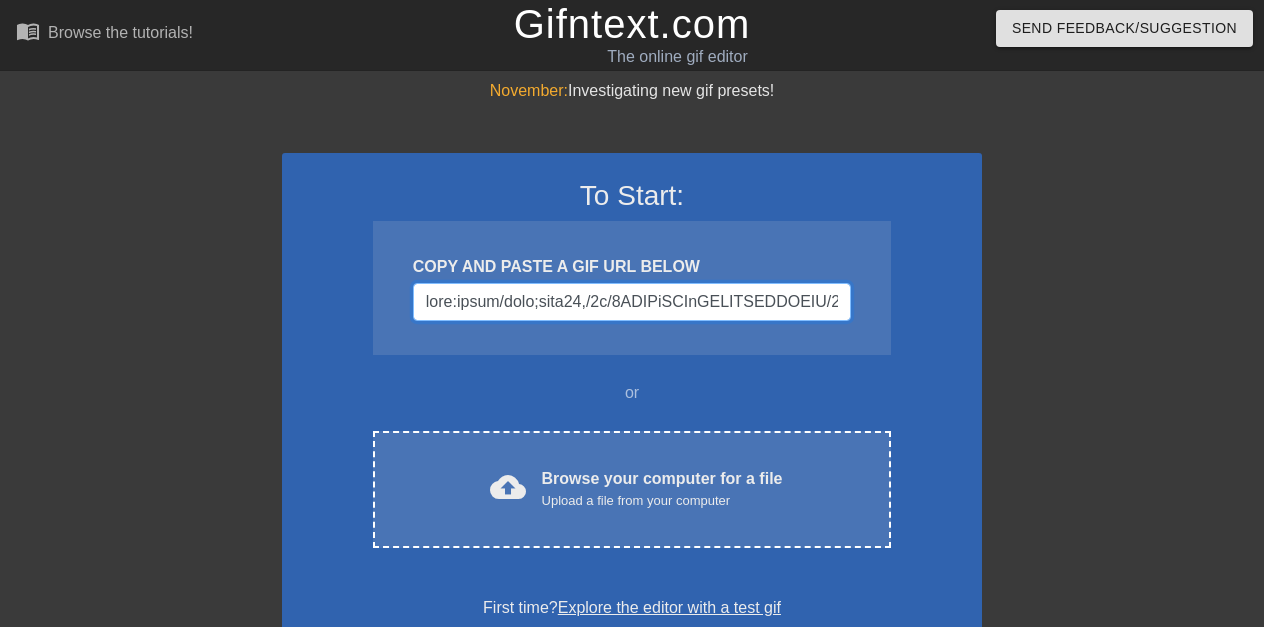 scroll, scrollTop: 0, scrollLeft: 79145, axis: horizontal 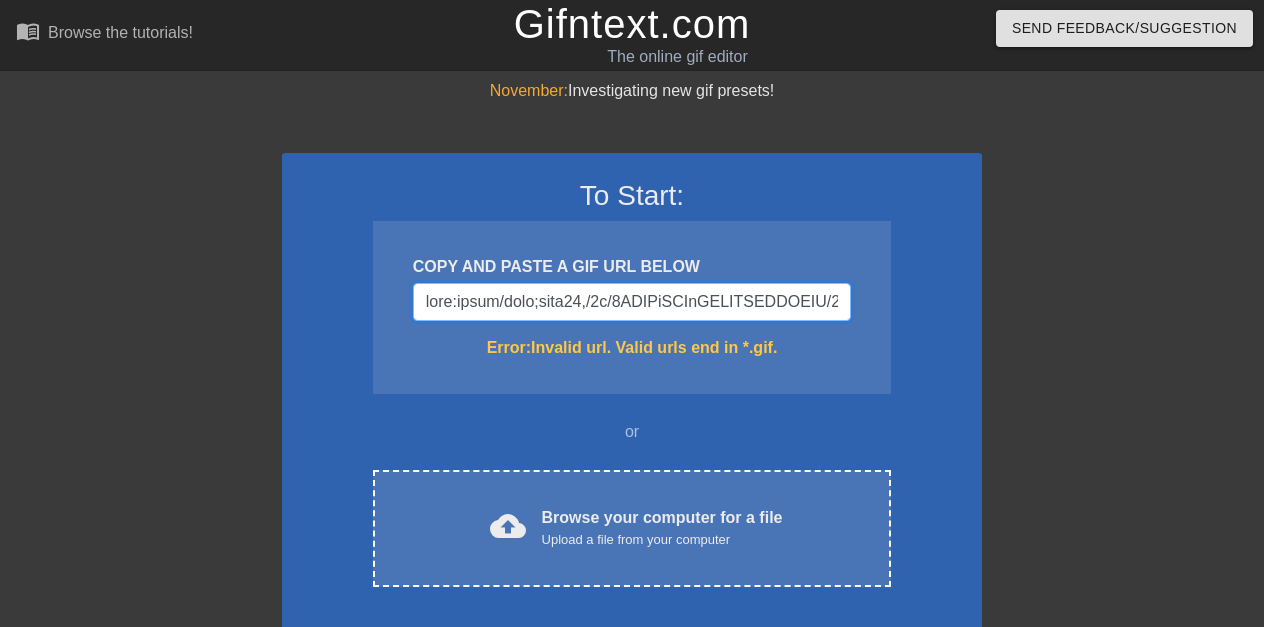 click at bounding box center (632, 302) 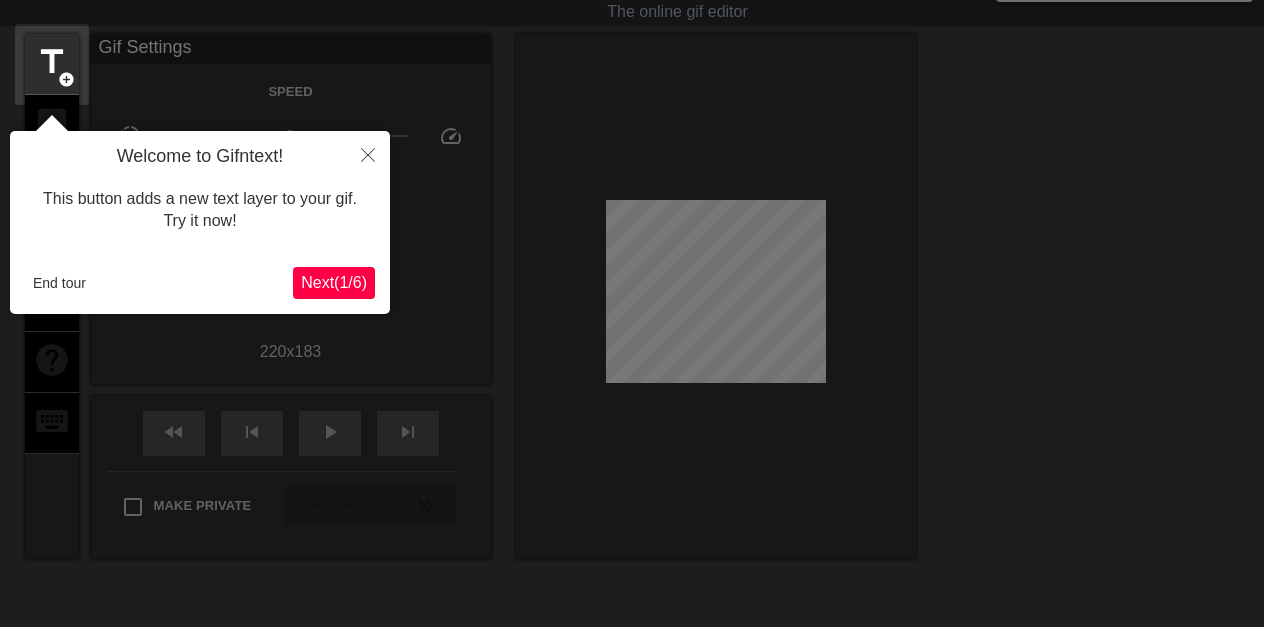 scroll, scrollTop: 49, scrollLeft: 0, axis: vertical 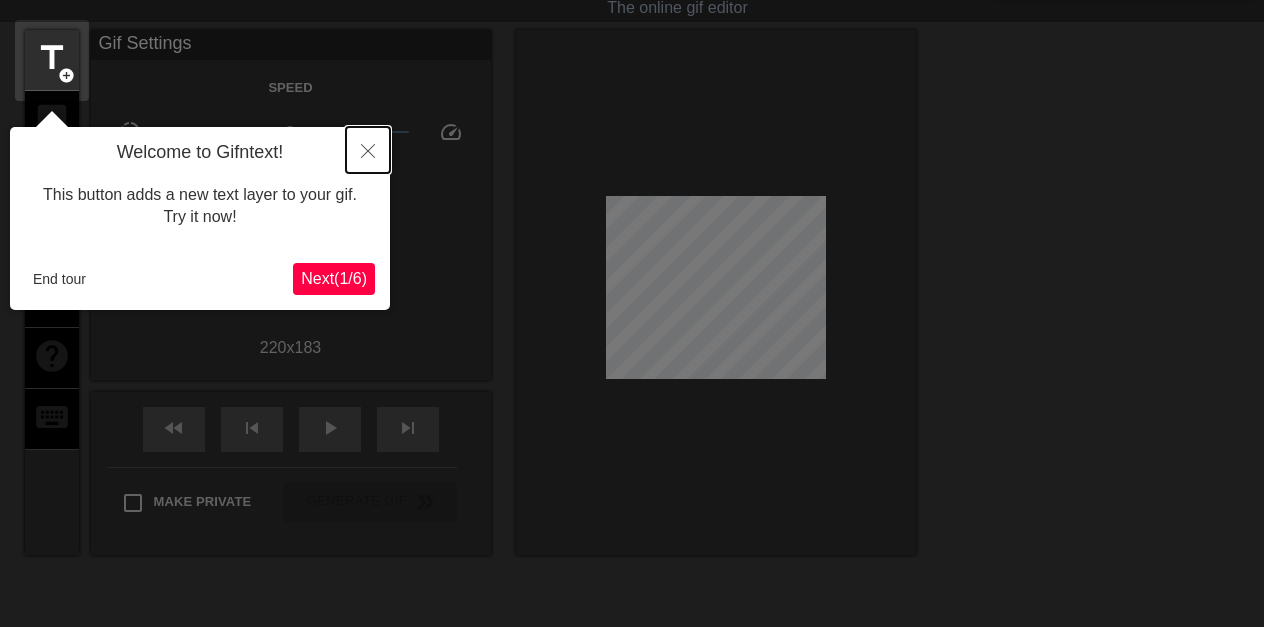 click 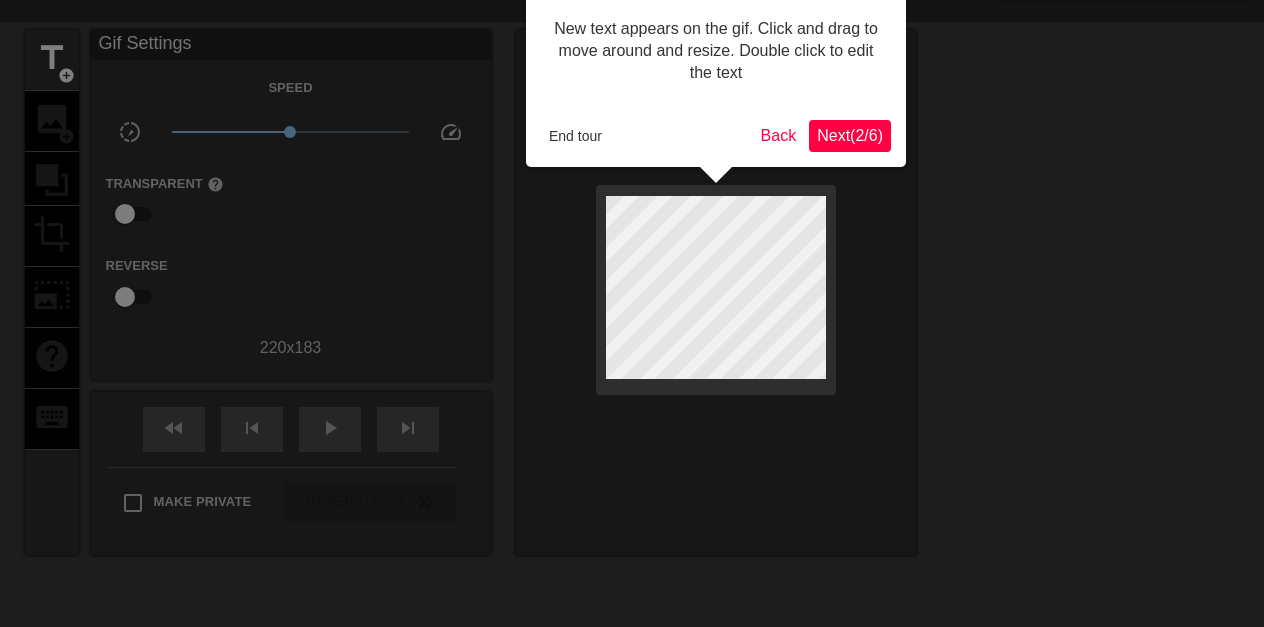 scroll, scrollTop: 0, scrollLeft: 0, axis: both 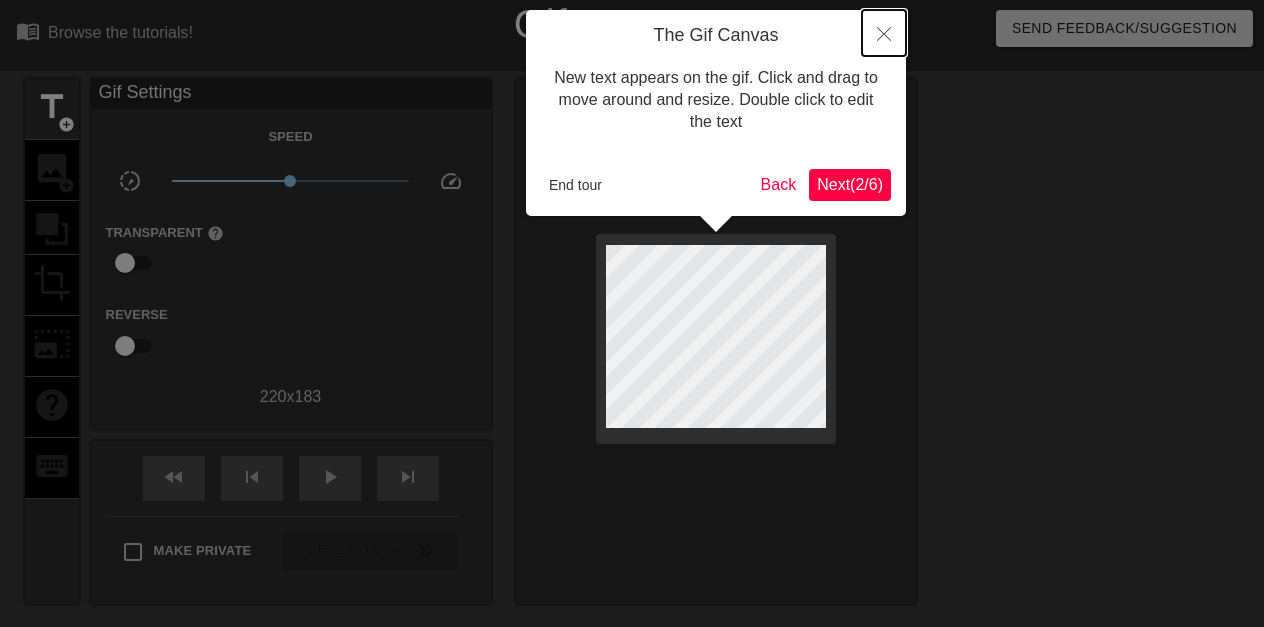 click 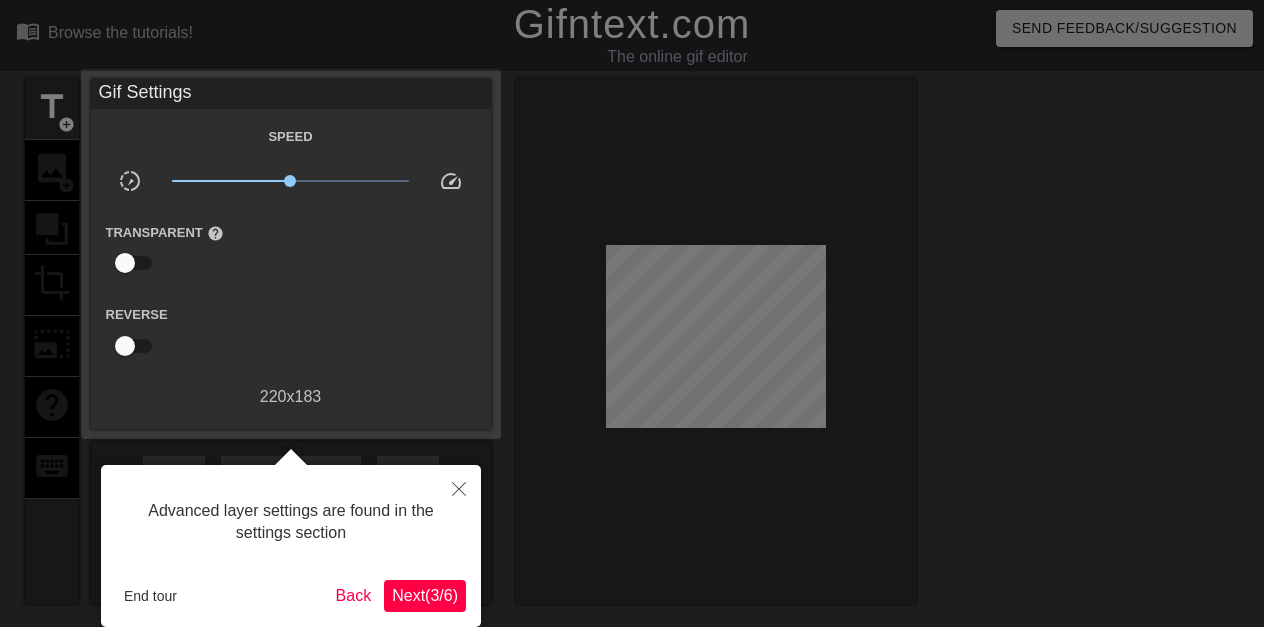scroll, scrollTop: 49, scrollLeft: 0, axis: vertical 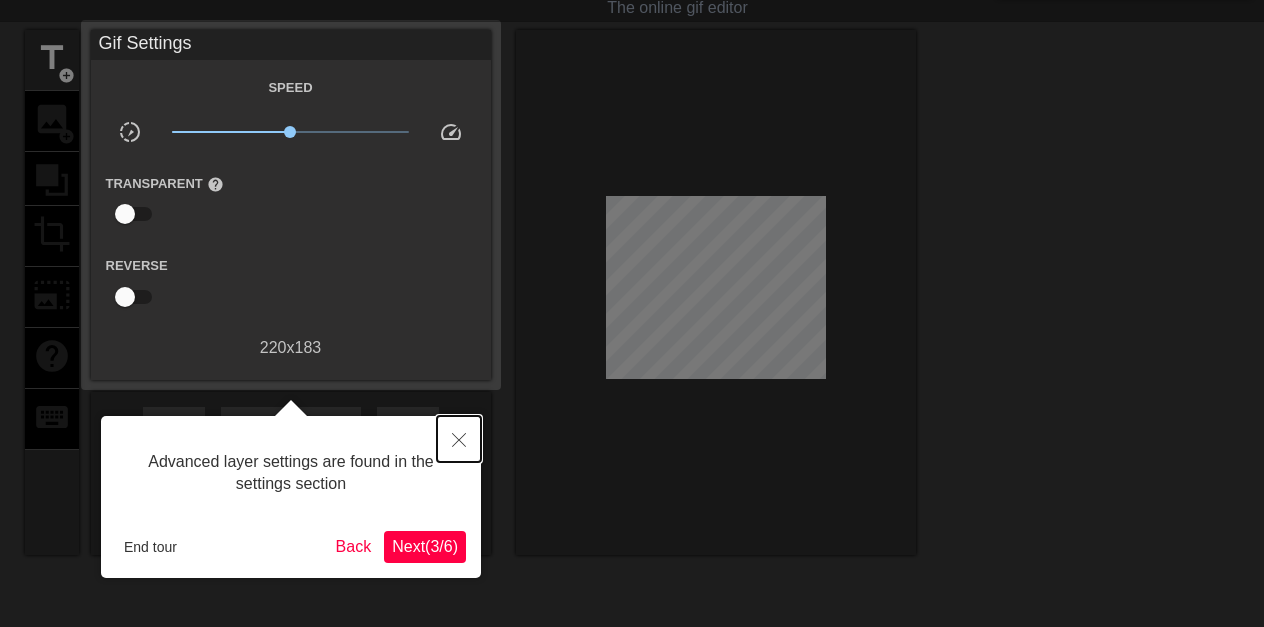 click 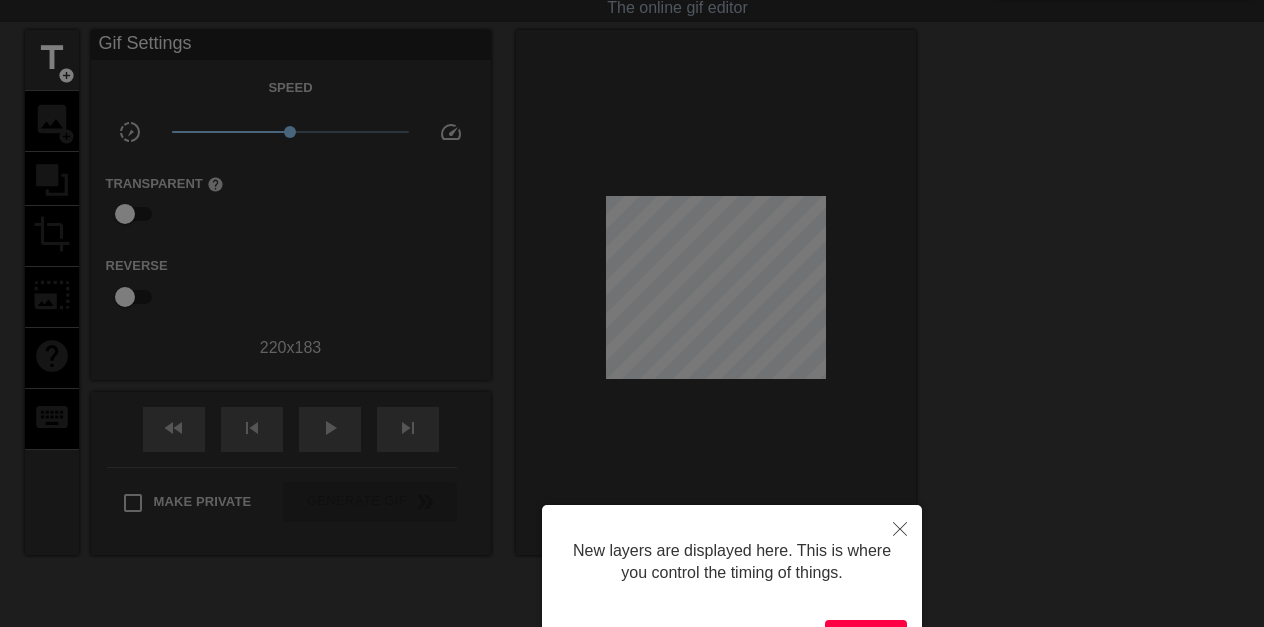 scroll, scrollTop: 73, scrollLeft: 0, axis: vertical 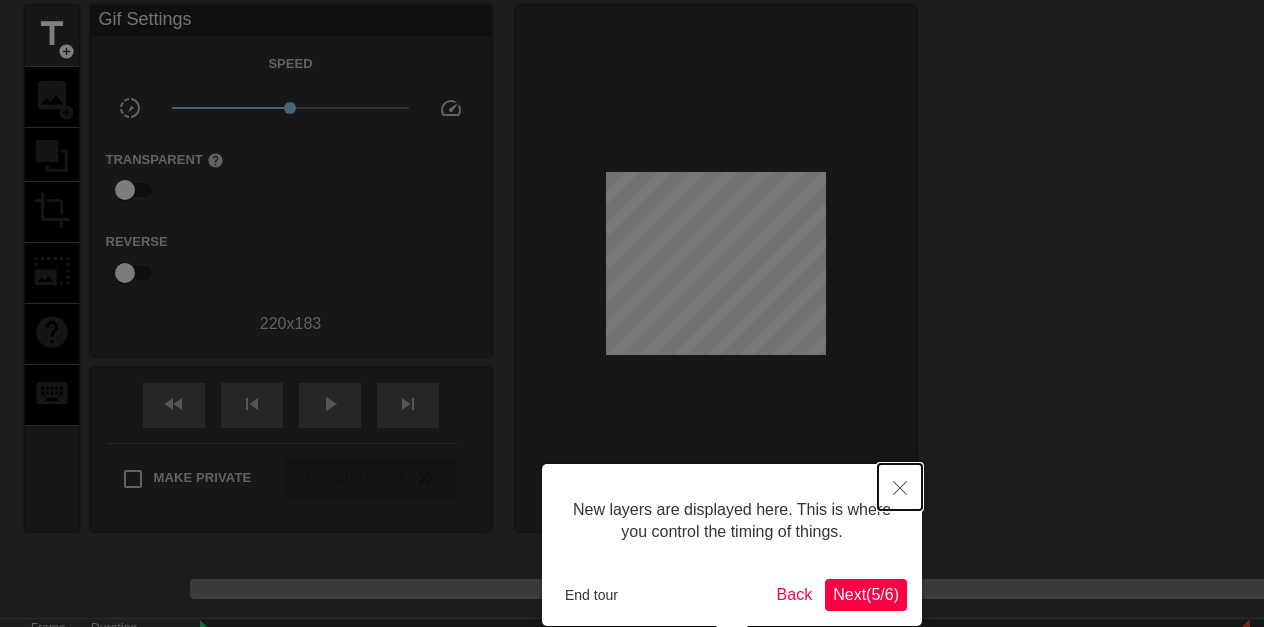 click 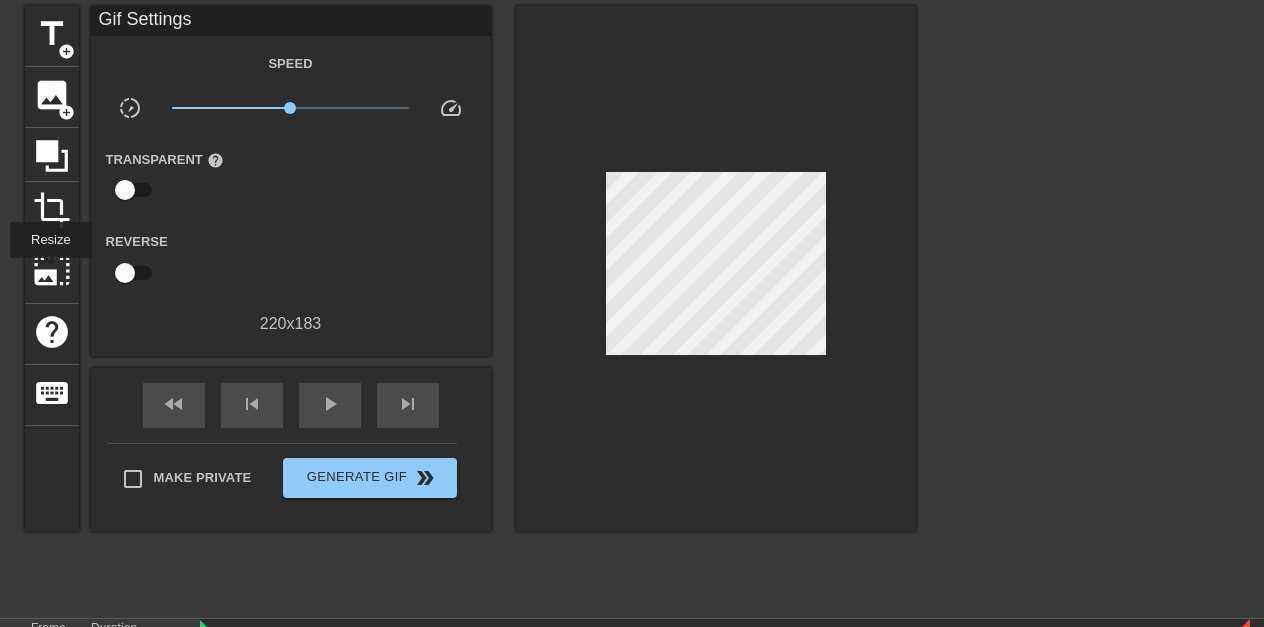 click on "photo_size_select_large" at bounding box center [52, 271] 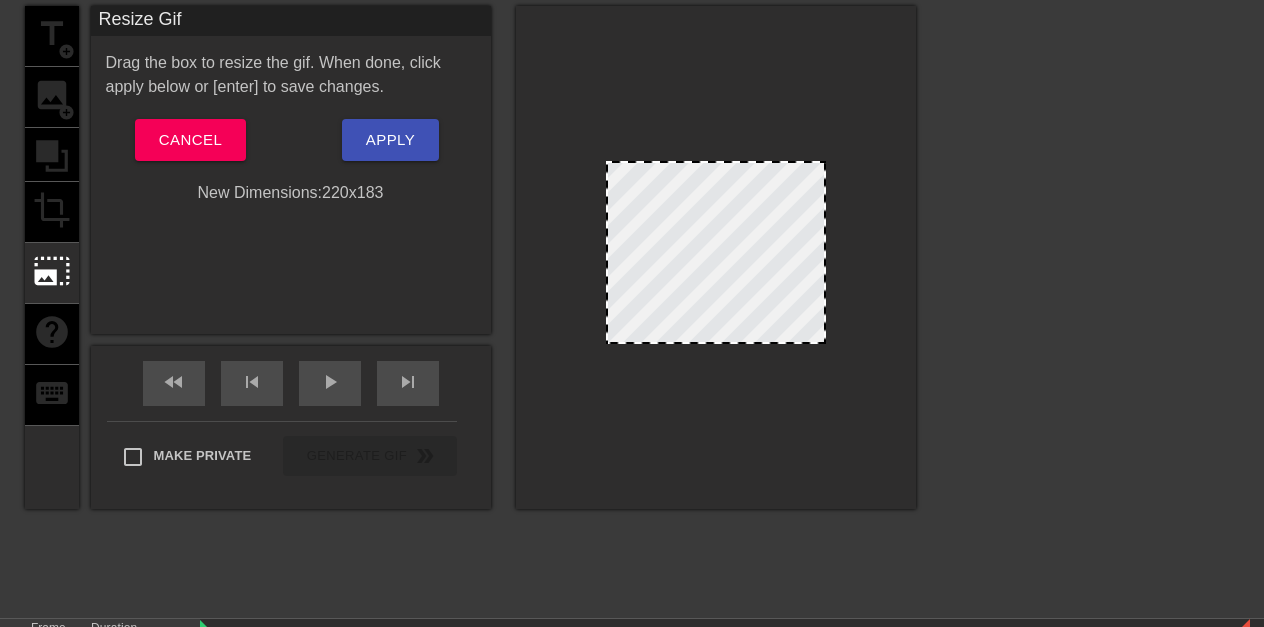 click on "New Dimensions:  [NUMBER]  x  [NUMBER]" at bounding box center (291, 193) 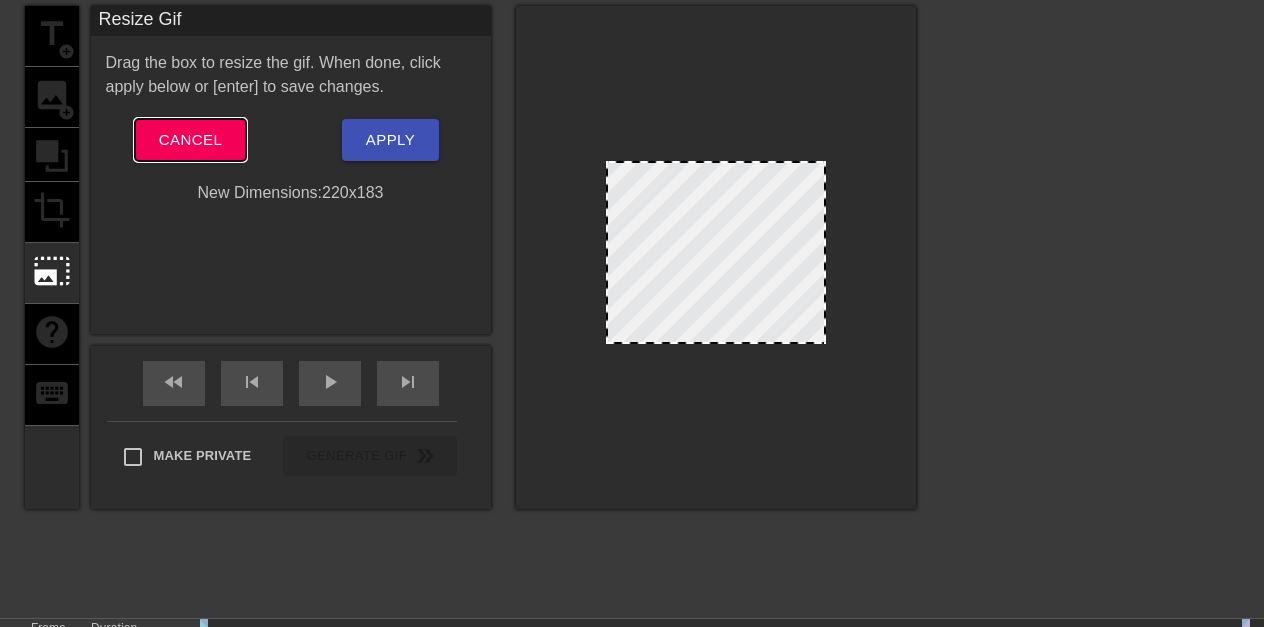 click on "Cancel" at bounding box center (190, 140) 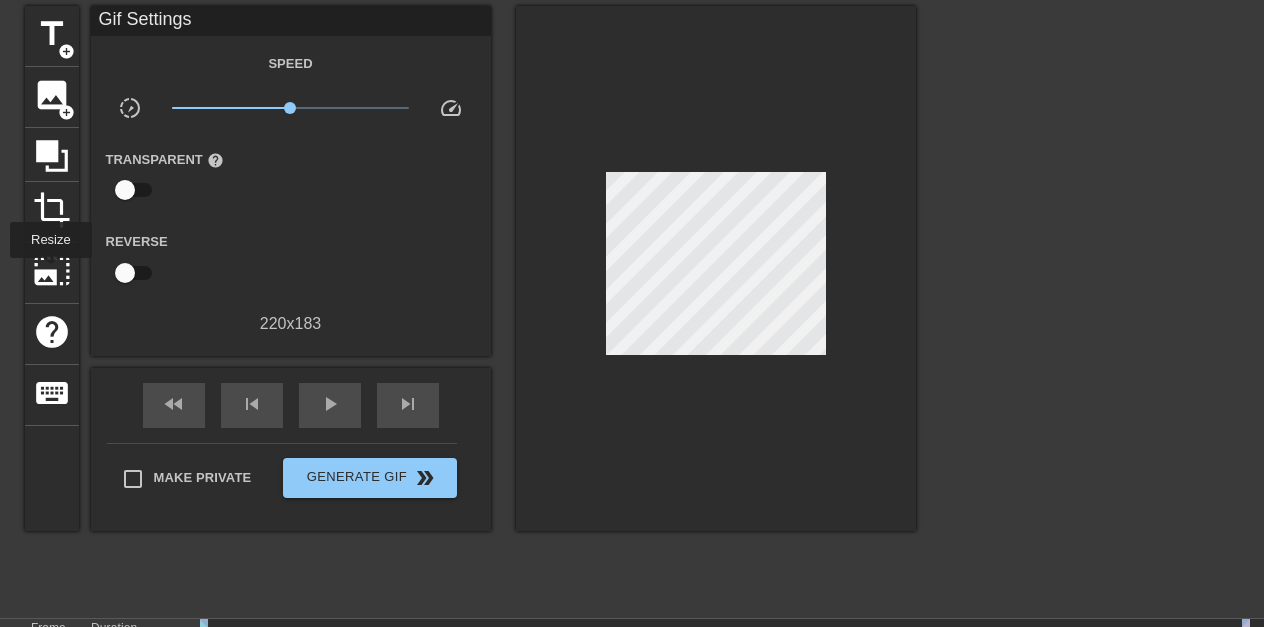 click on "photo_size_select_large" at bounding box center [52, 271] 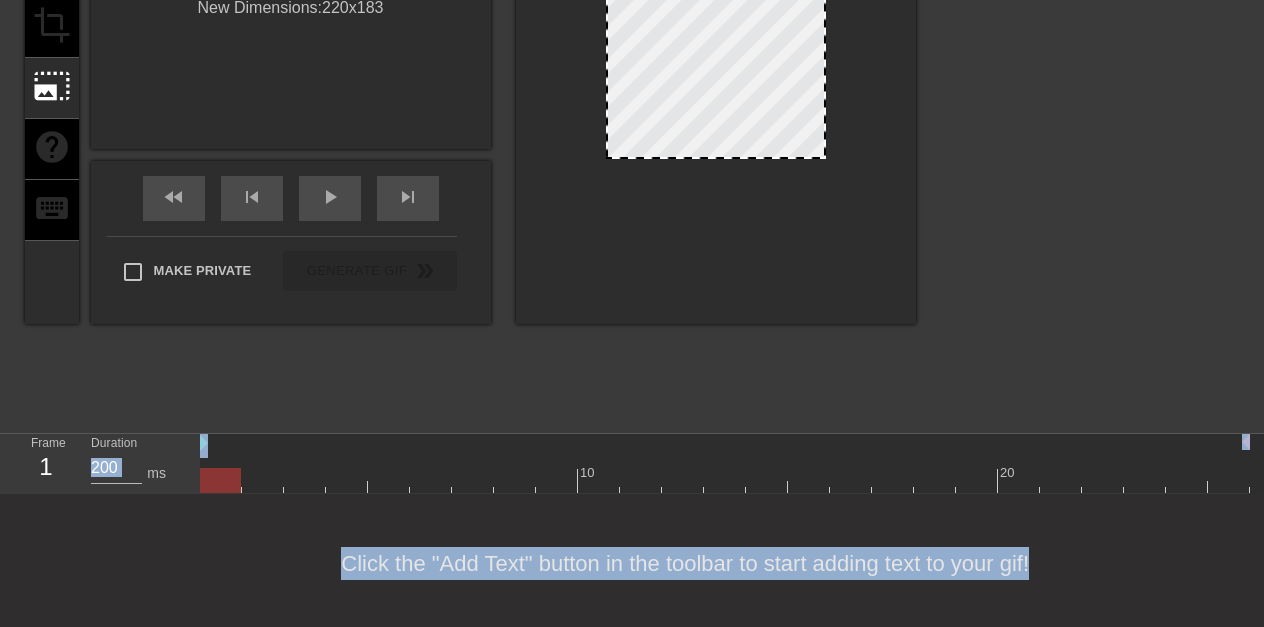 scroll, scrollTop: 264, scrollLeft: 0, axis: vertical 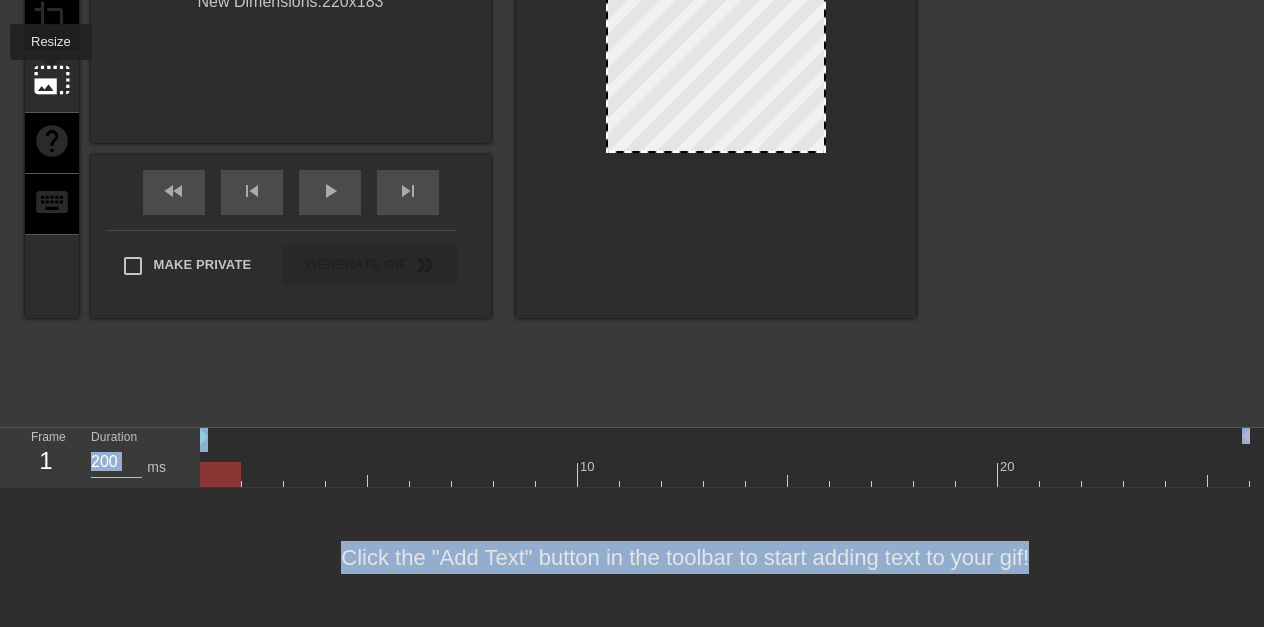click on "photo_size_select_large" at bounding box center [52, 80] 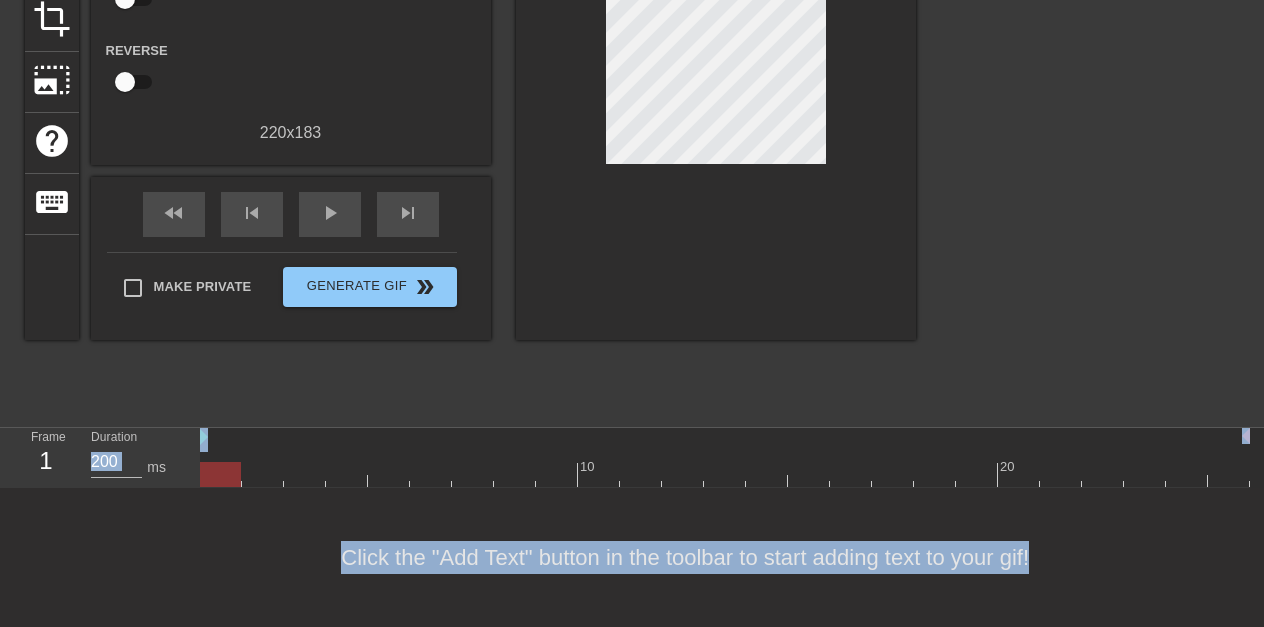 click on "220  x  183" at bounding box center (291, 133) 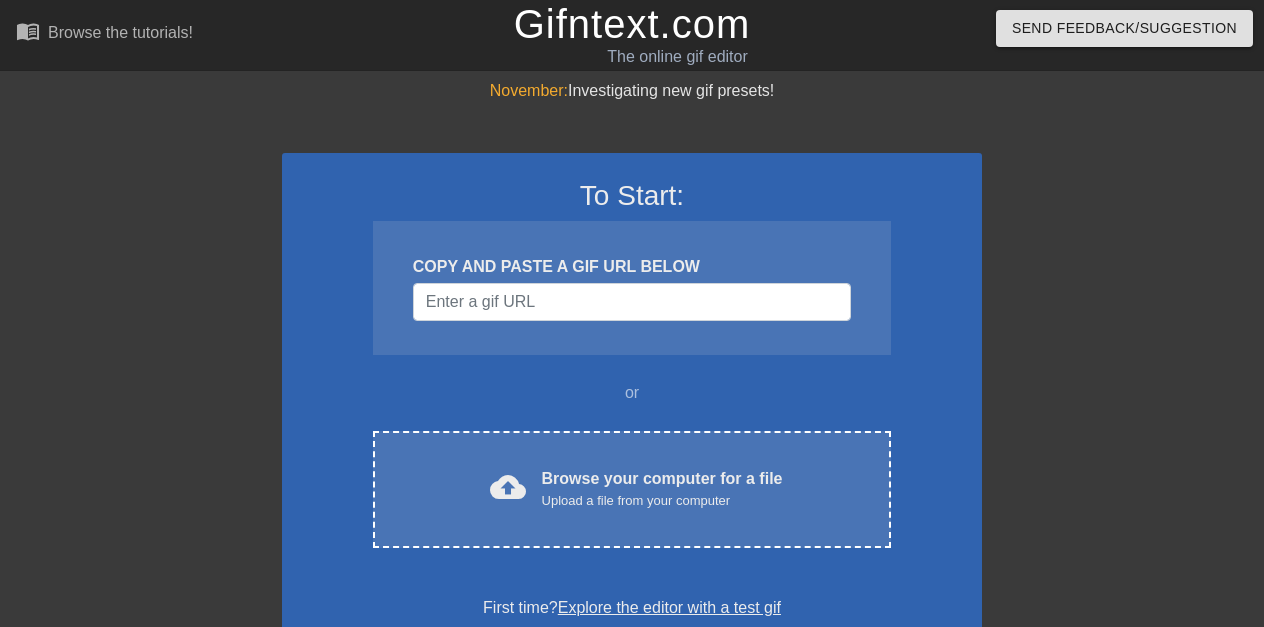 scroll, scrollTop: 264, scrollLeft: 0, axis: vertical 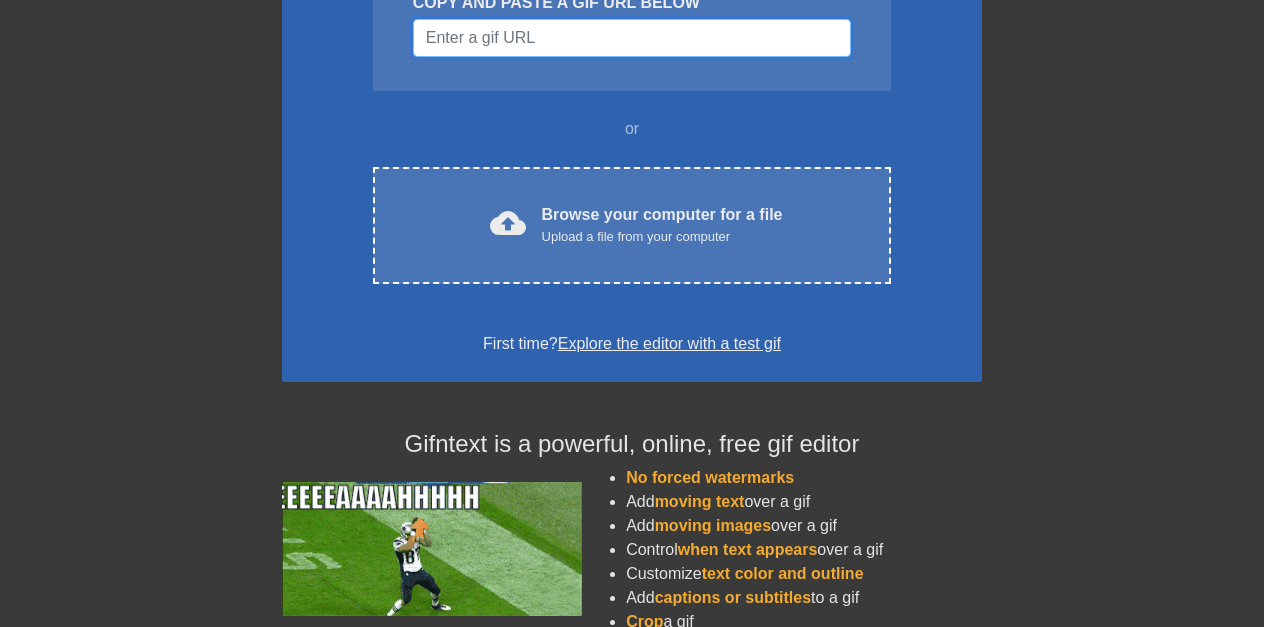 click at bounding box center [632, 38] 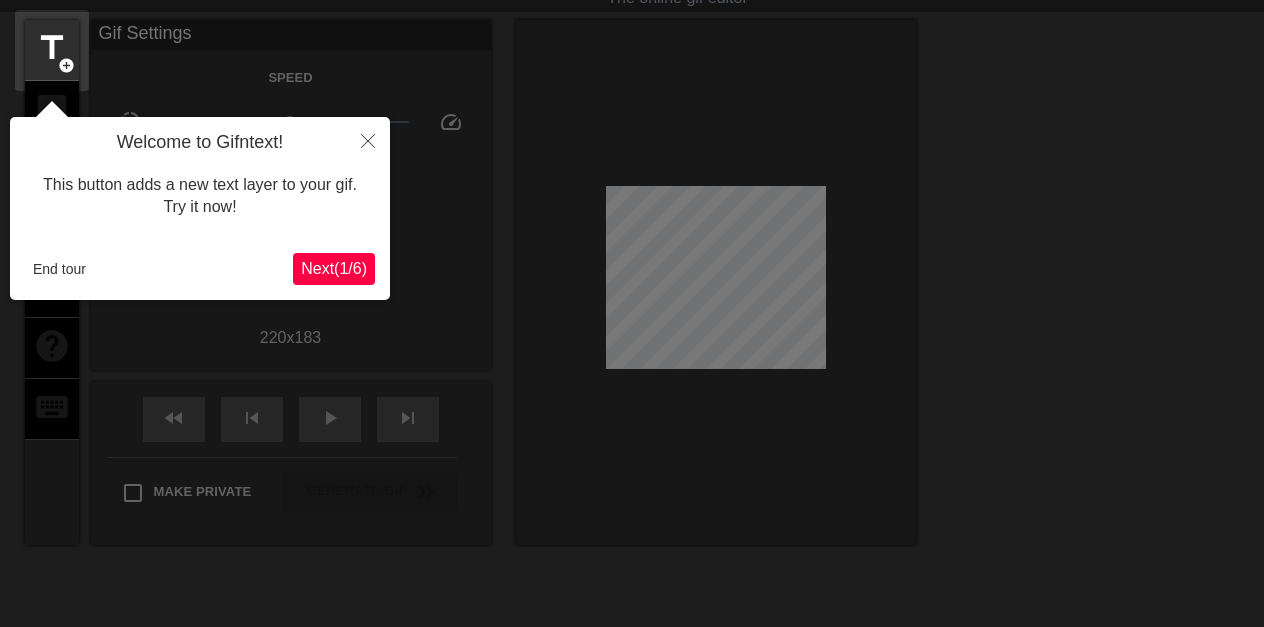 scroll, scrollTop: 49, scrollLeft: 0, axis: vertical 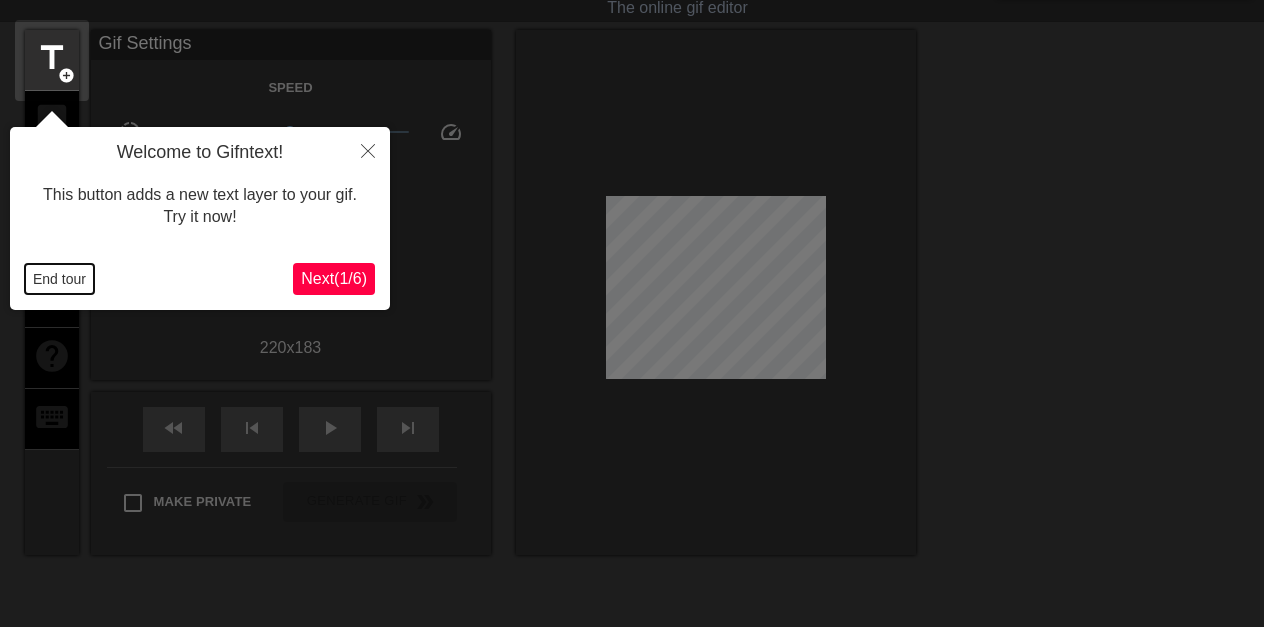 click on "End tour" at bounding box center (59, 279) 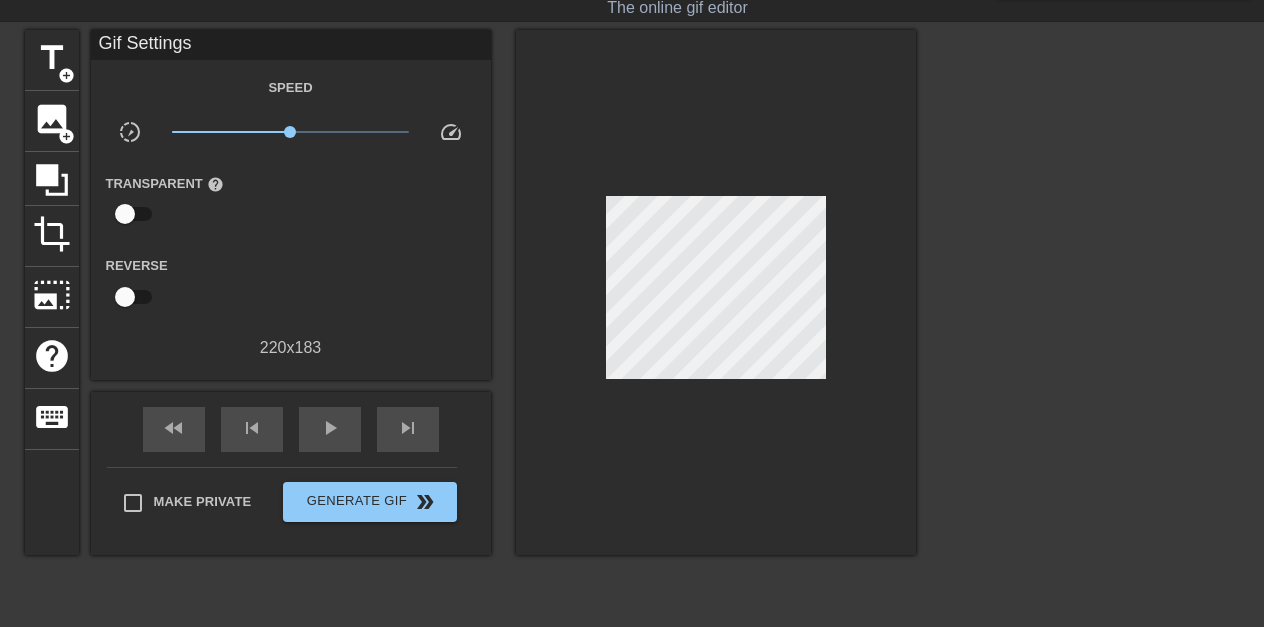scroll, scrollTop: 264, scrollLeft: 0, axis: vertical 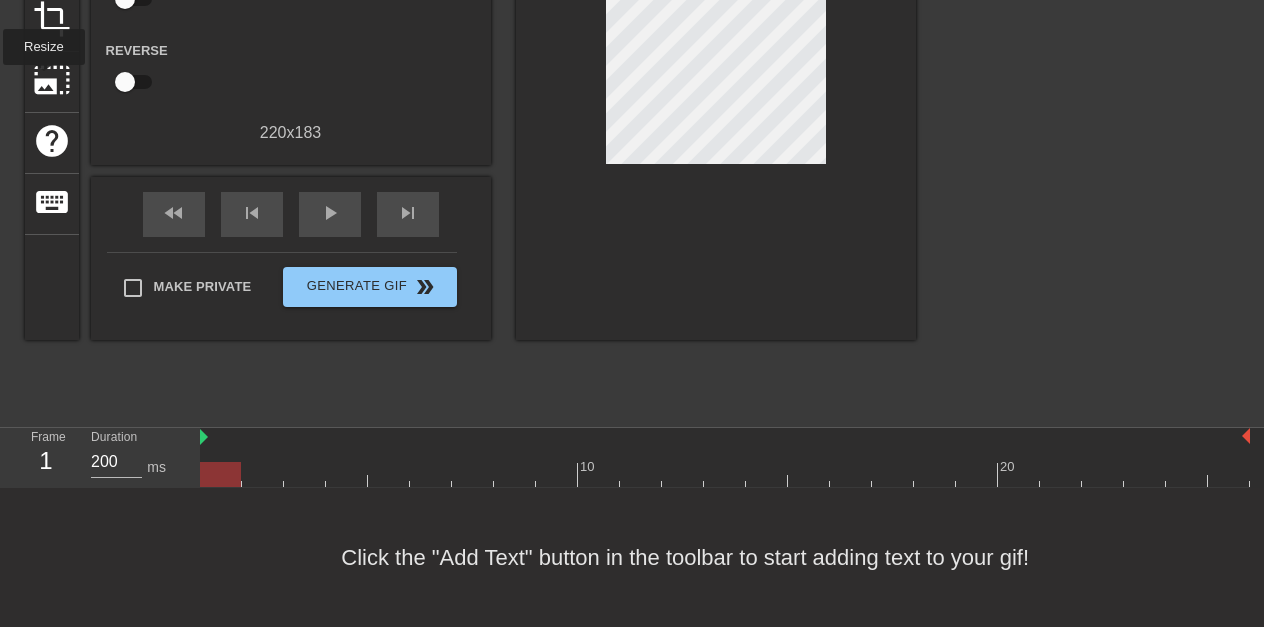 click on "photo_size_select_large" at bounding box center [52, 80] 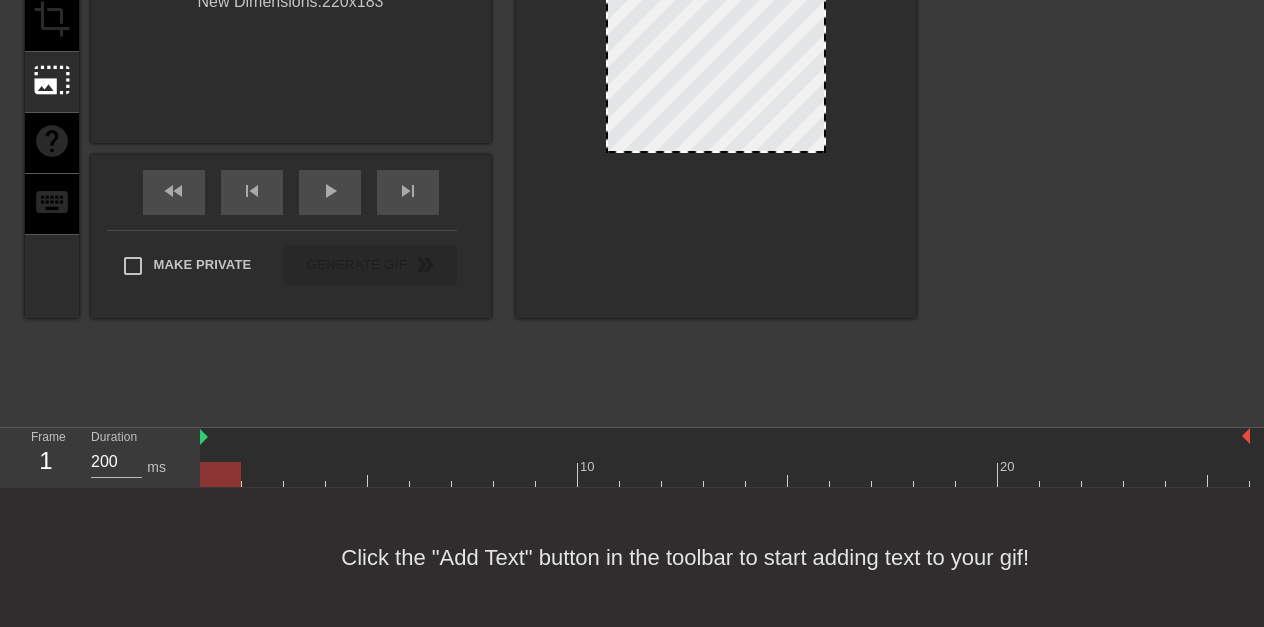 scroll, scrollTop: 0, scrollLeft: 0, axis: both 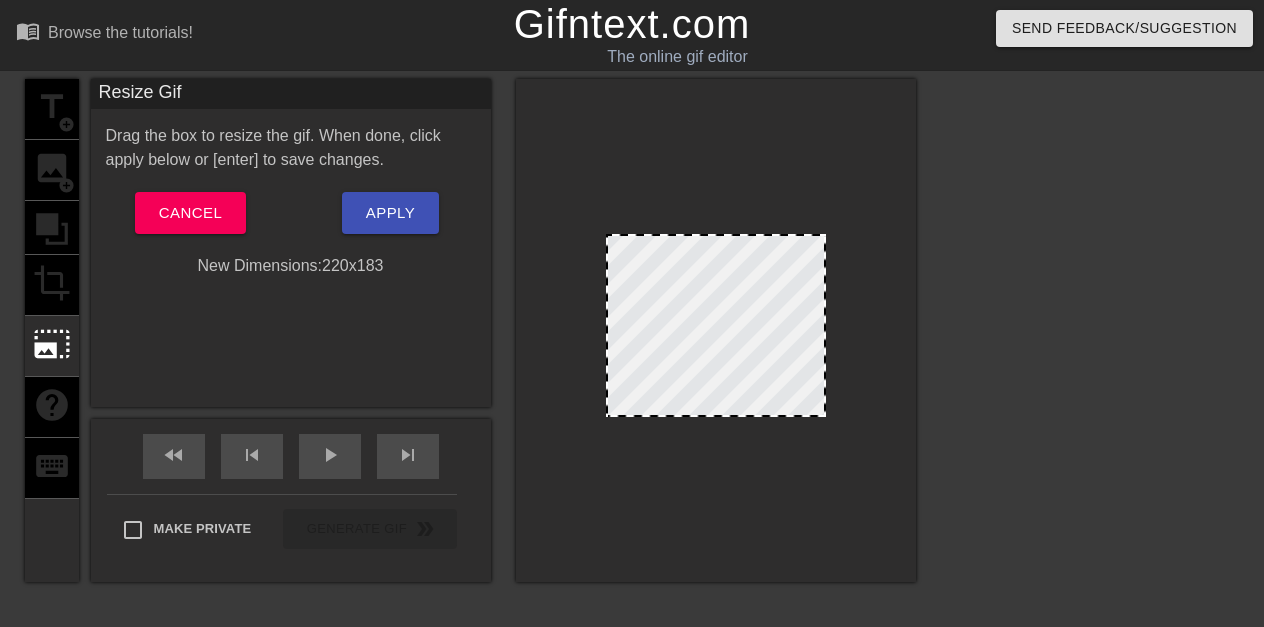 click on "New Dimensions:  [NUMBER]  x  [NUMBER]" at bounding box center [291, 266] 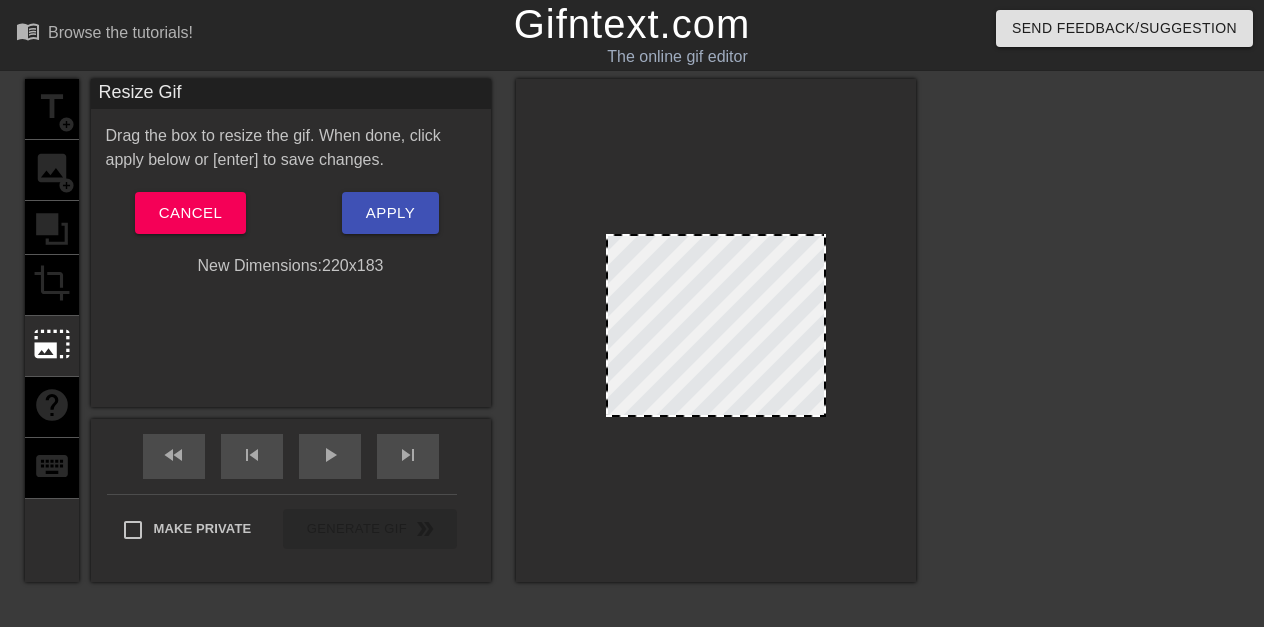 click on "New Dimensions:  [NUMBER]  x  [NUMBER]" at bounding box center (291, 266) 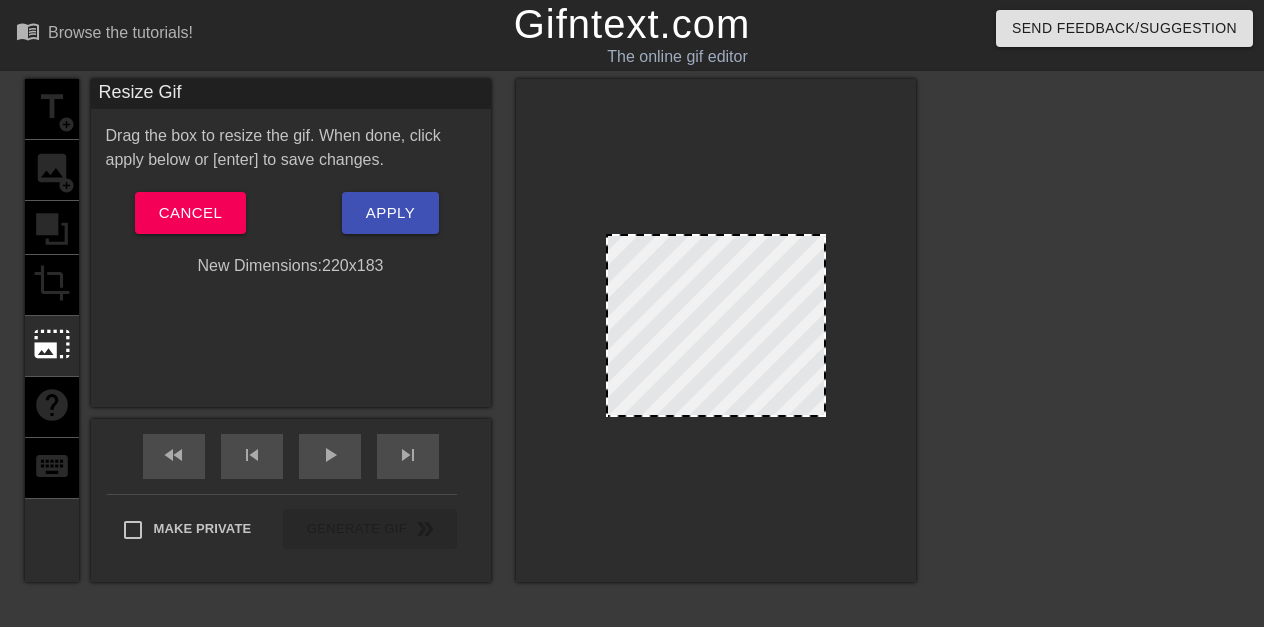 drag, startPoint x: 826, startPoint y: 419, endPoint x: 947, endPoint y: 499, distance: 145.05516 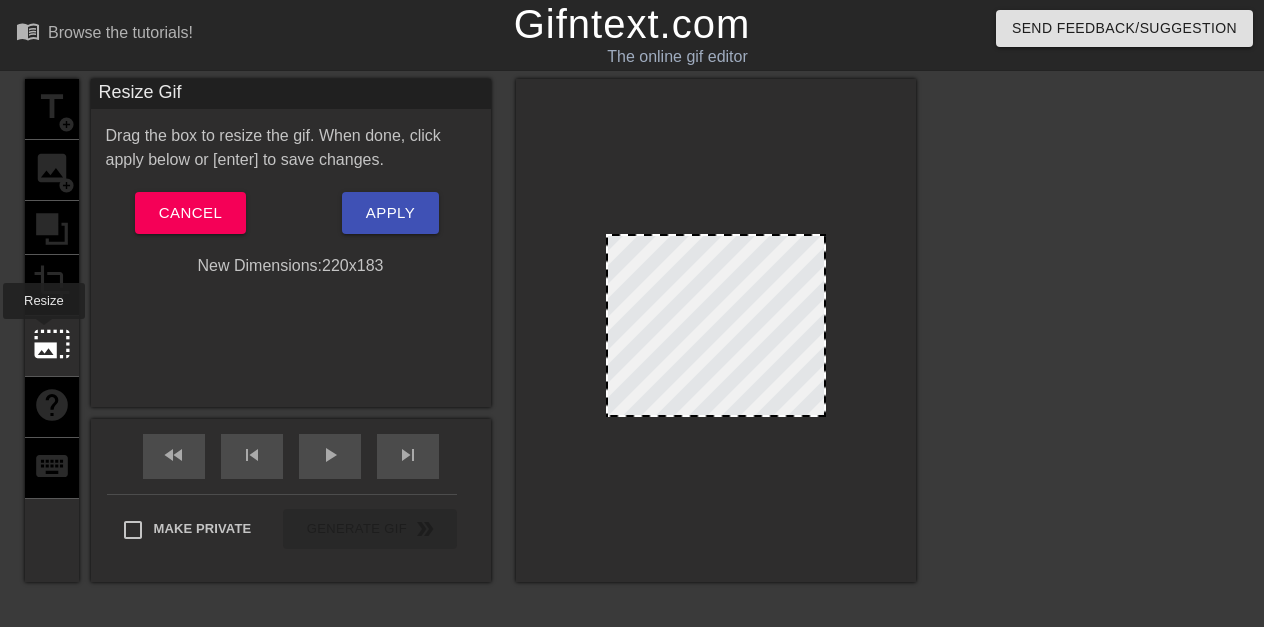 click on "photo_size_select_large" at bounding box center [52, 344] 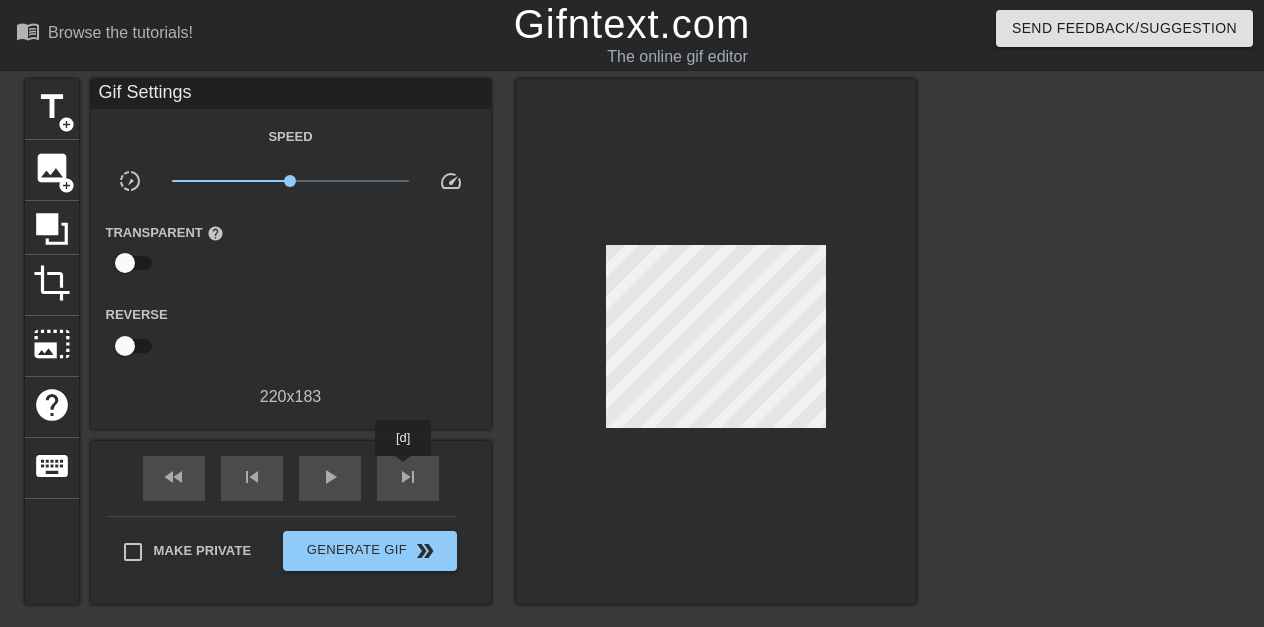 click on "skip_next" at bounding box center [408, 477] 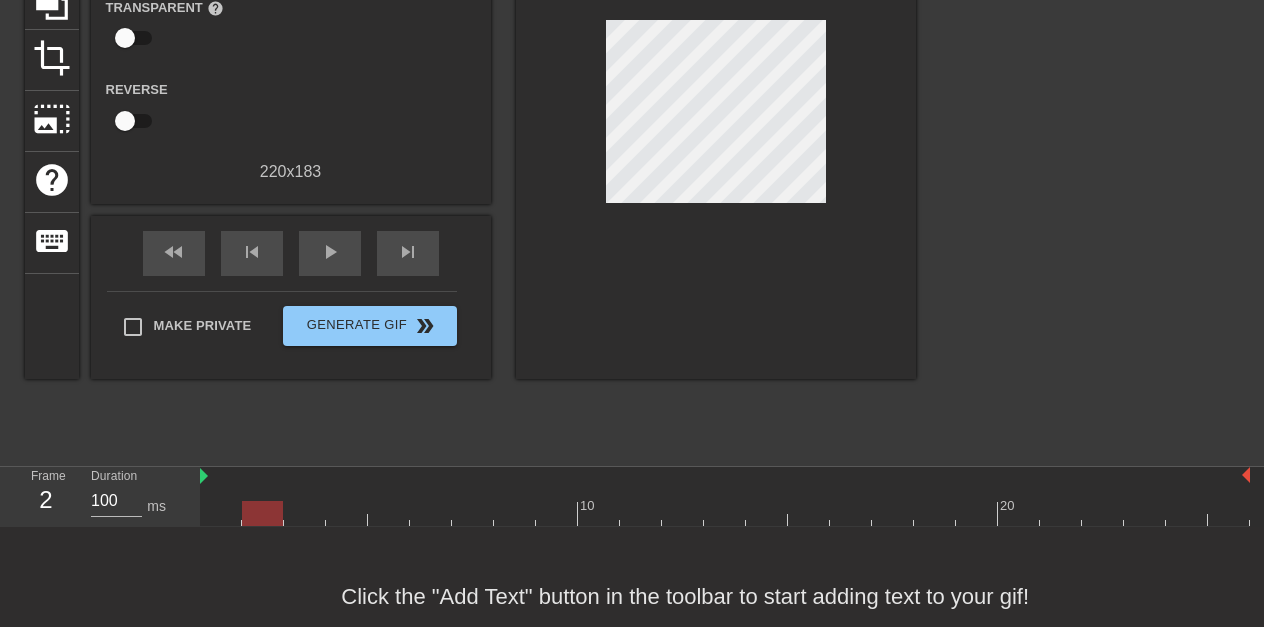 scroll, scrollTop: 264, scrollLeft: 0, axis: vertical 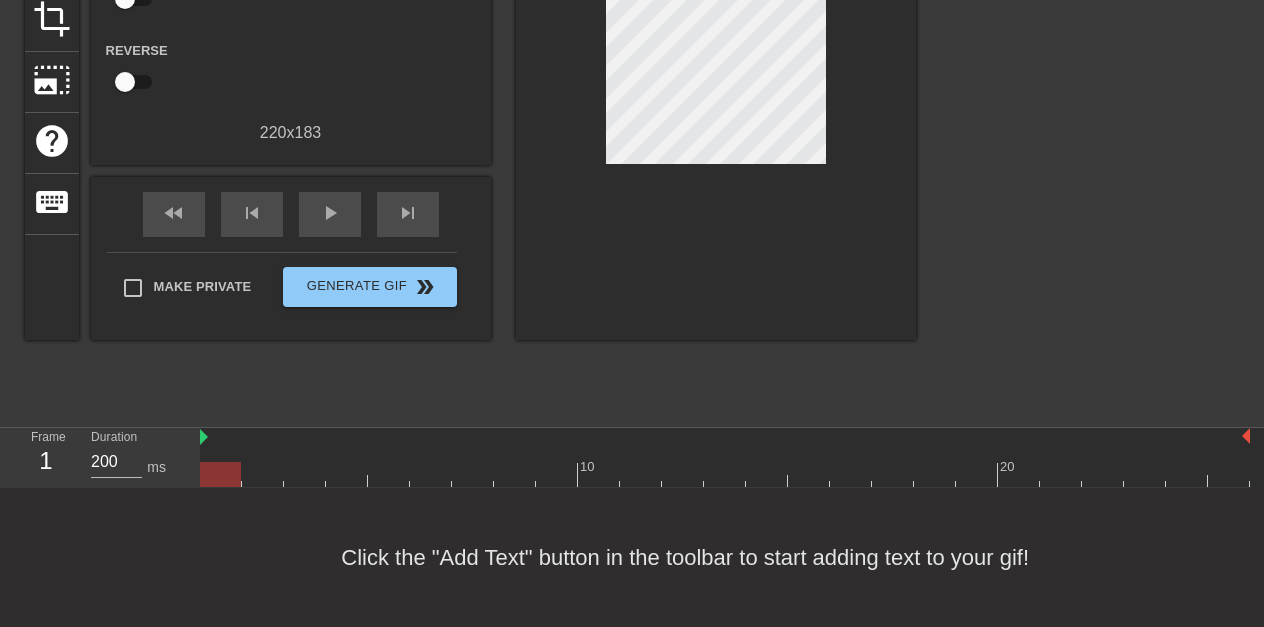 type on "100" 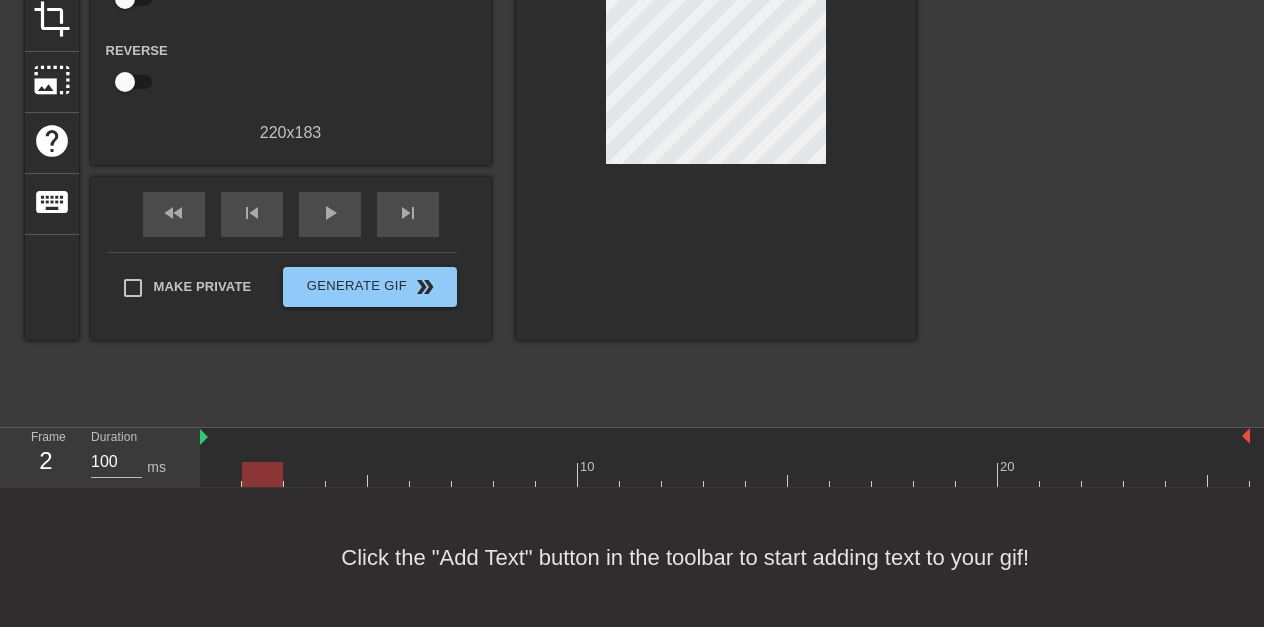 drag, startPoint x: 209, startPoint y: 463, endPoint x: 281, endPoint y: 463, distance: 72 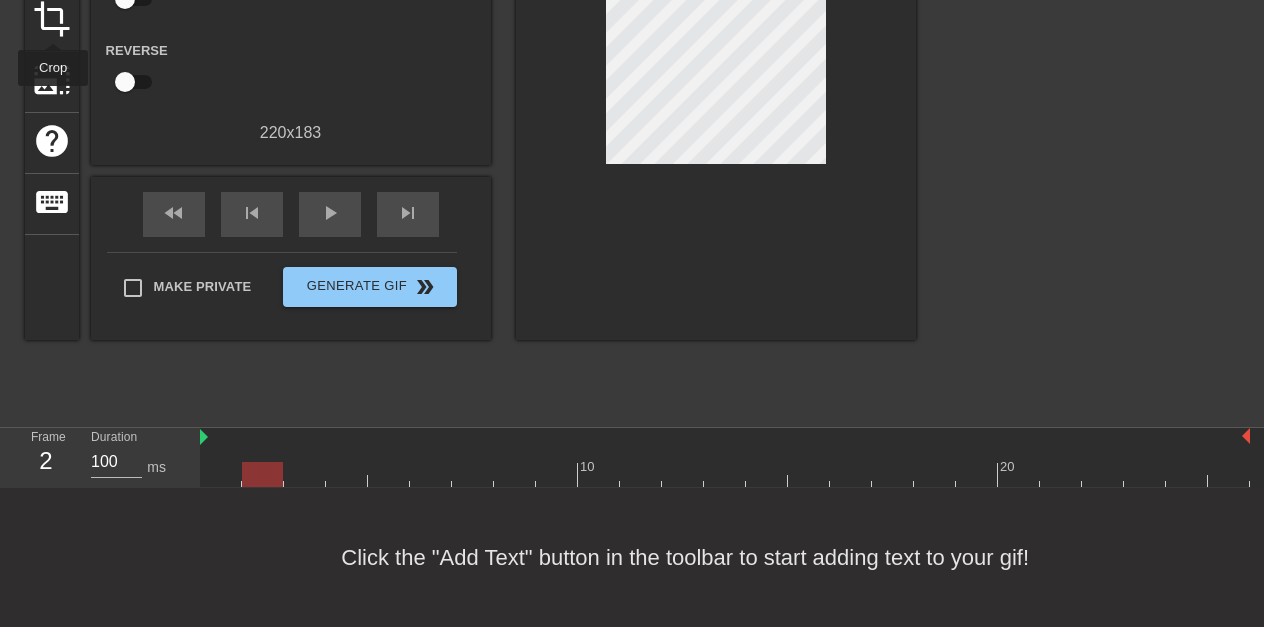 click on "crop" at bounding box center (52, 19) 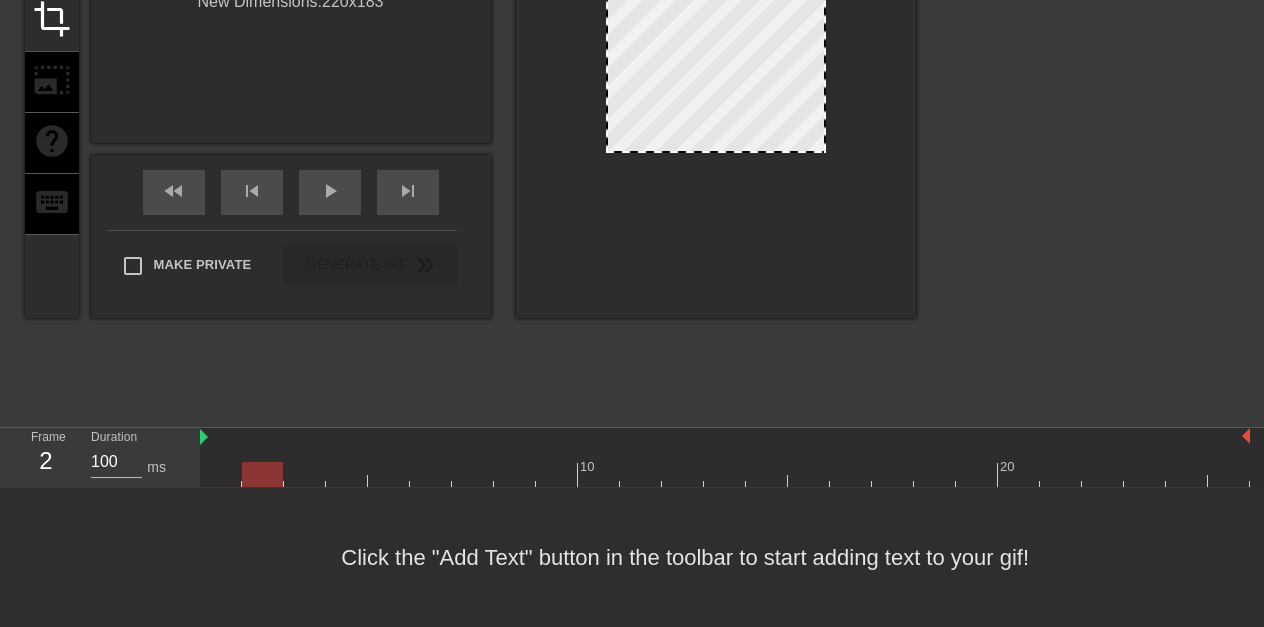 click on "Crop Gif Drag the box to choose a new gif size. When done, click apply below or [enter] to save changes. Cancel Apply New Dimensions:  [NUMBER]  x  [NUMBER]" at bounding box center [291, -21] 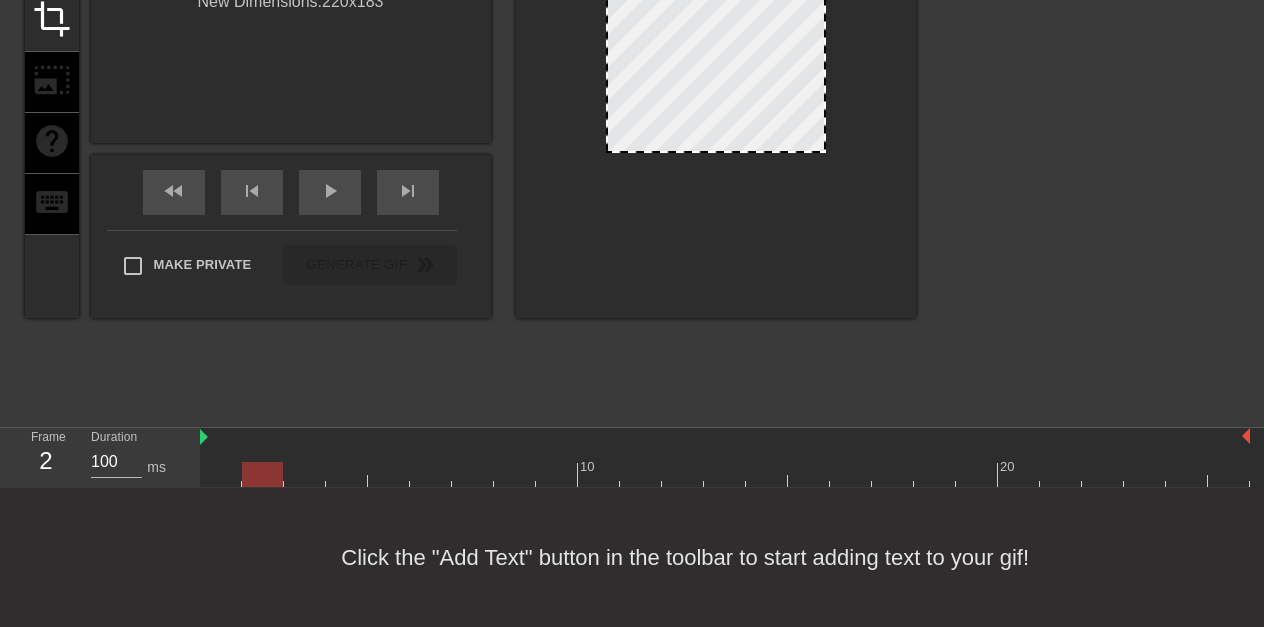 scroll, scrollTop: 0, scrollLeft: 0, axis: both 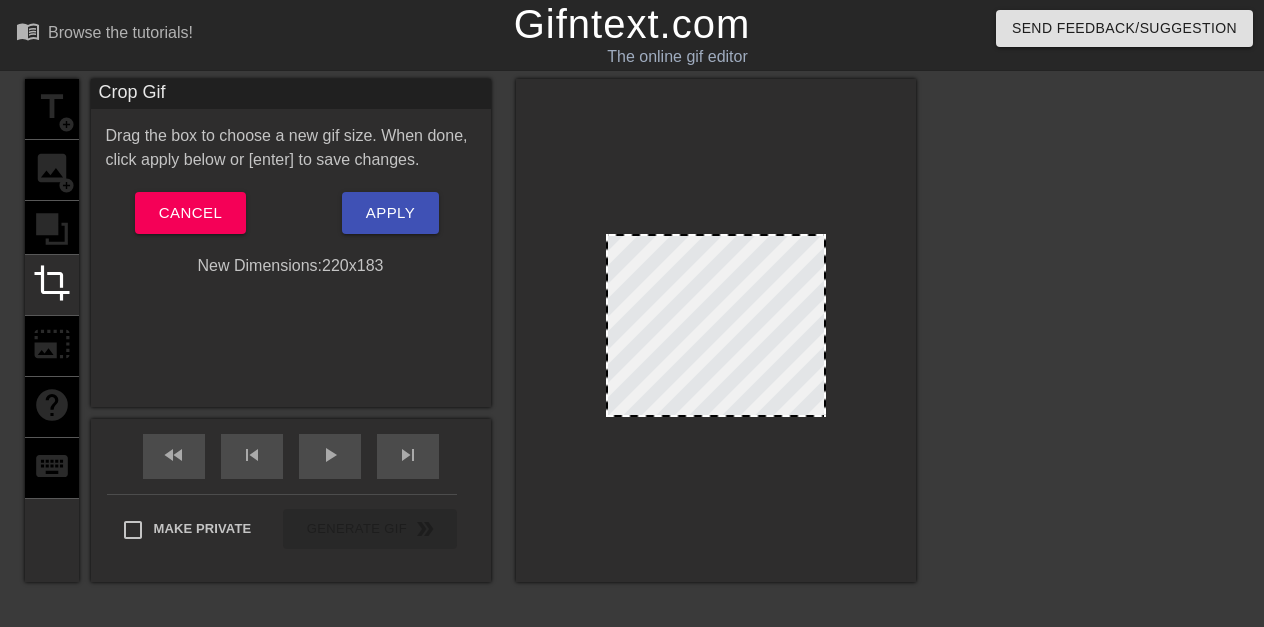 drag, startPoint x: 826, startPoint y: 419, endPoint x: 960, endPoint y: 499, distance: 156.06409 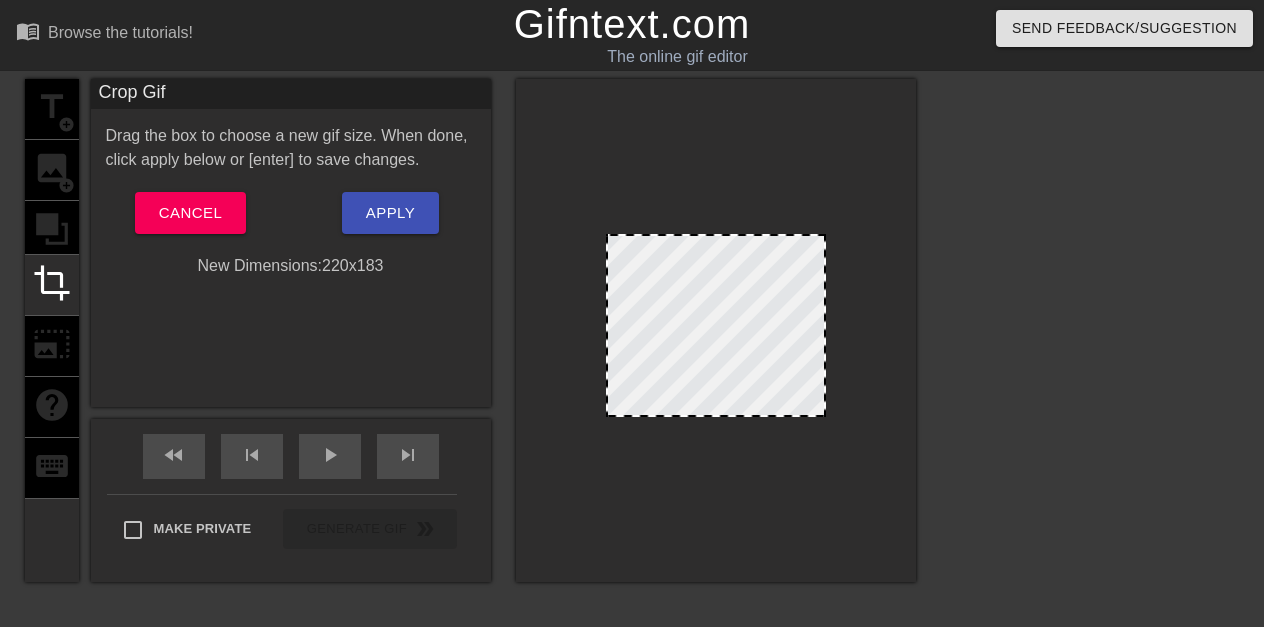 click on "title add_circle image add_circle crop photo_size_select_large help keyboard Crop Gif Drag the box to choose a new gif size. When done, click apply below or [enter] to save changes. Cancel Apply New Dimensions:  [NUMBER]  x  [NUMBER] fast_rewind skip_previous play_arrow skip_next Make Private Generate Gif double_arrow" at bounding box center (632, 379) 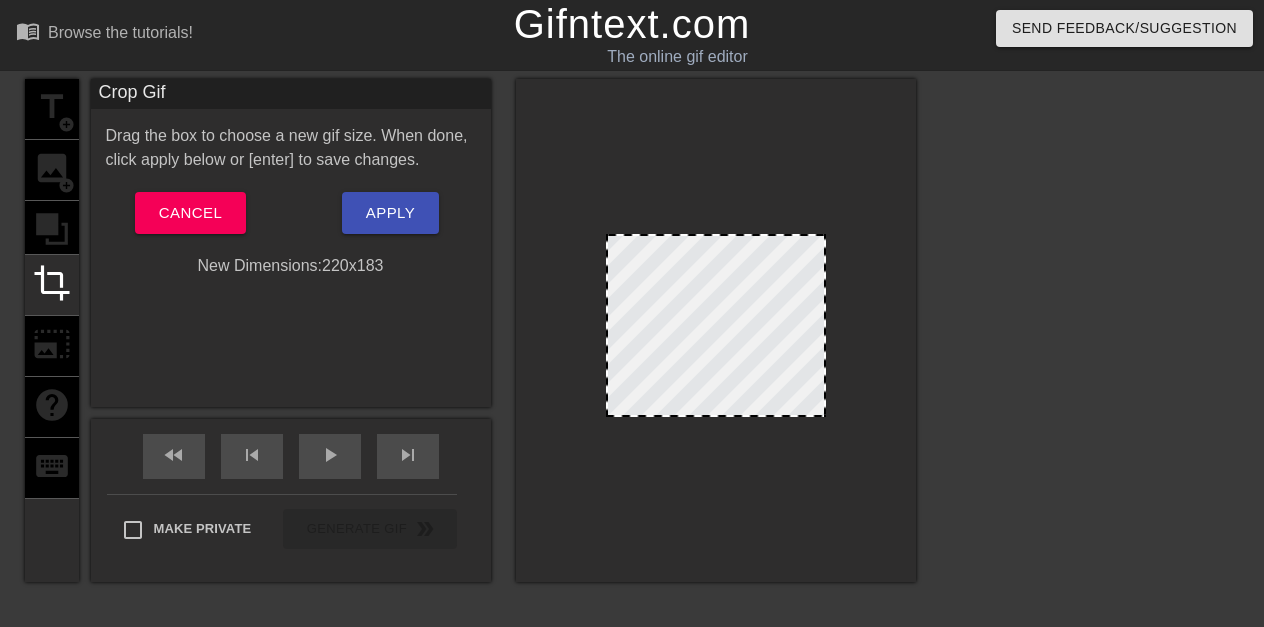 drag, startPoint x: 825, startPoint y: 316, endPoint x: 998, endPoint y: 316, distance: 173 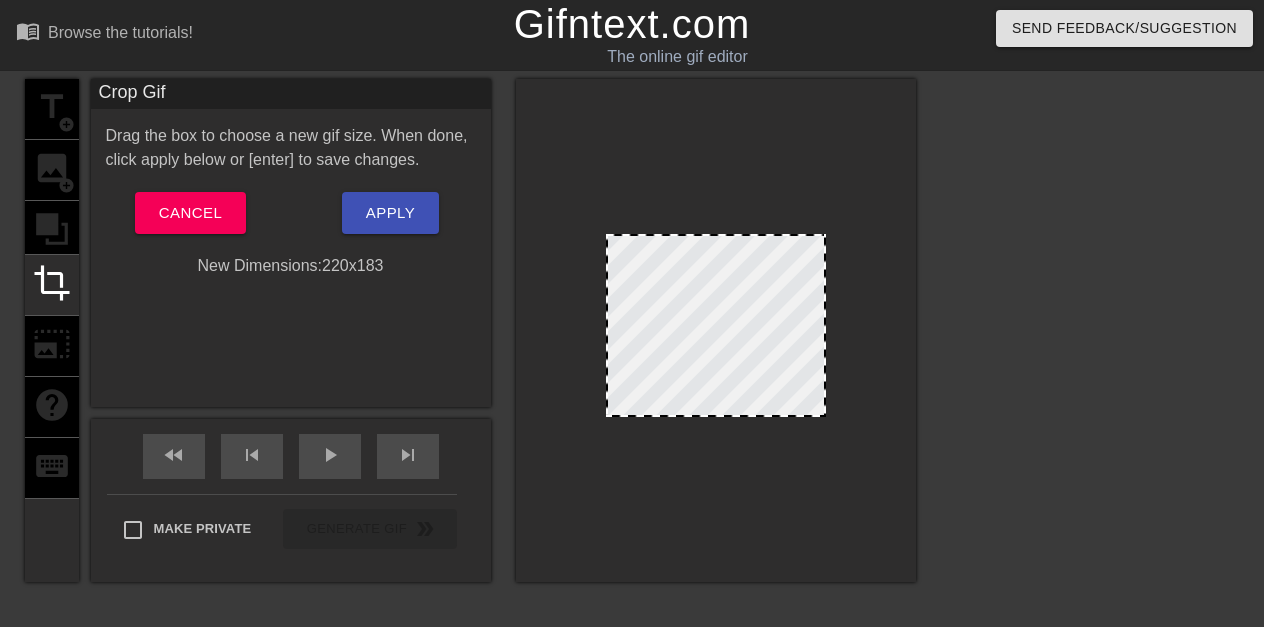 click on "title add_circle image add_circle crop photo_size_select_large help keyboard Crop Gif Drag the box to choose a new gif size. When done, click apply below or [enter] to save changes. Cancel Apply New Dimensions:  [NUMBER]  x  [NUMBER] fast_rewind skip_previous play_arrow skip_next Make Private Generate Gif double_arrow" at bounding box center (632, 379) 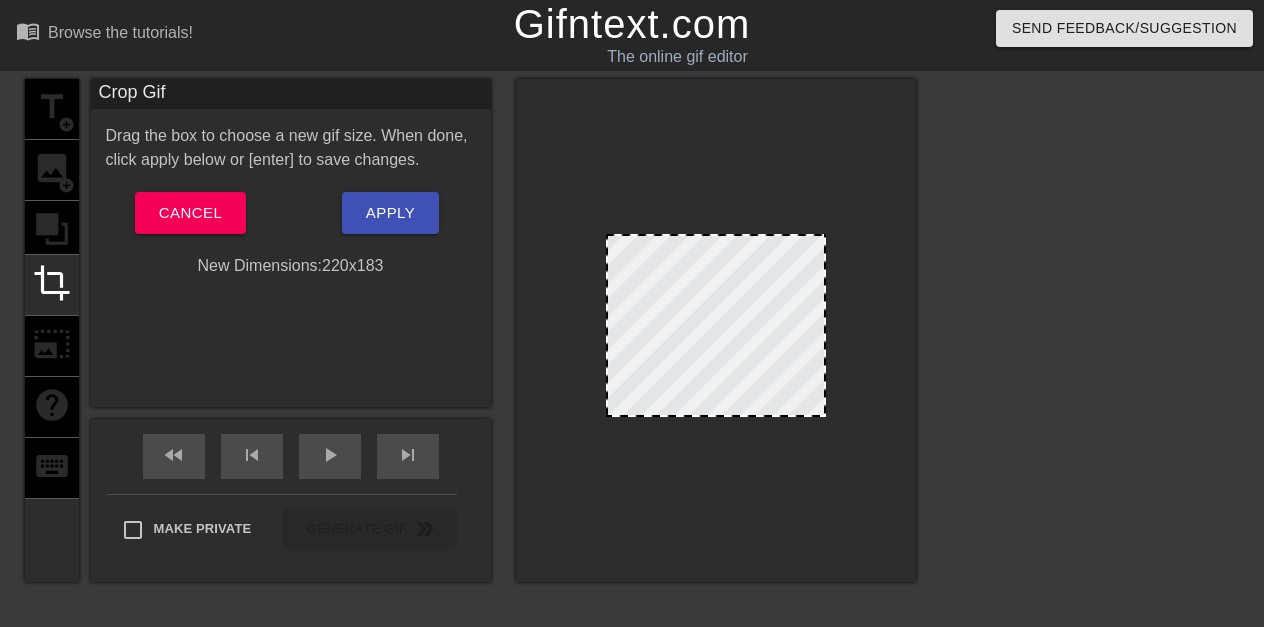click on "title add_circle image add_circle crop photo_size_select_large help keyboard" at bounding box center [52, 330] 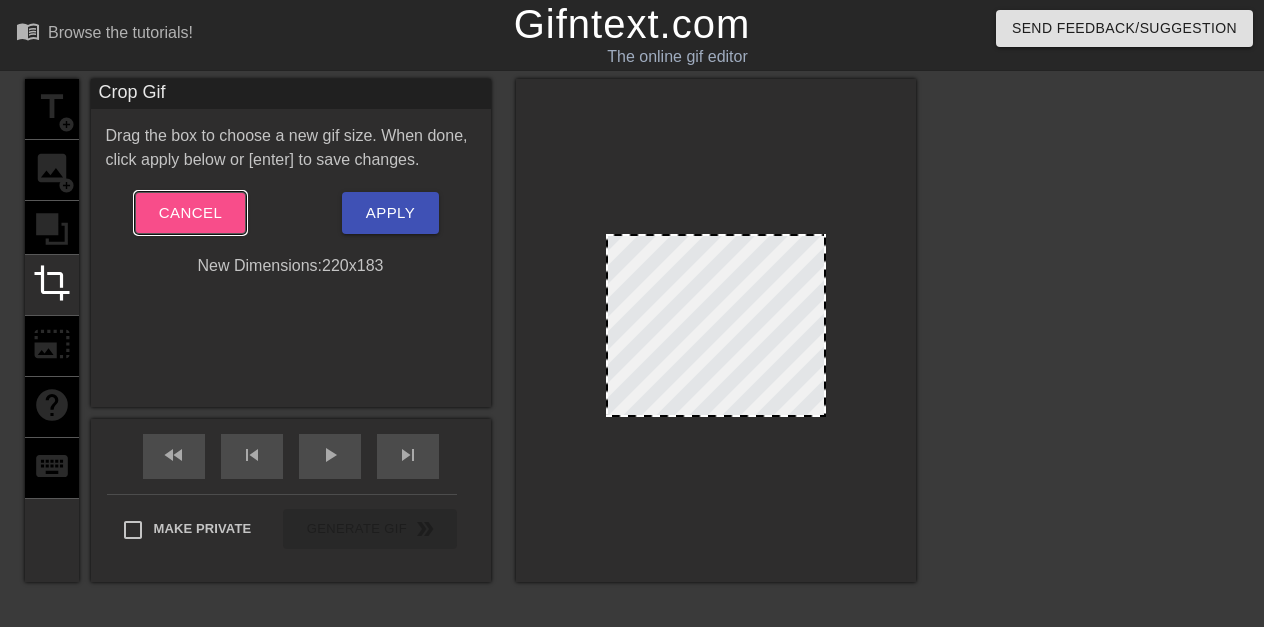 click on "Cancel" at bounding box center (190, 213) 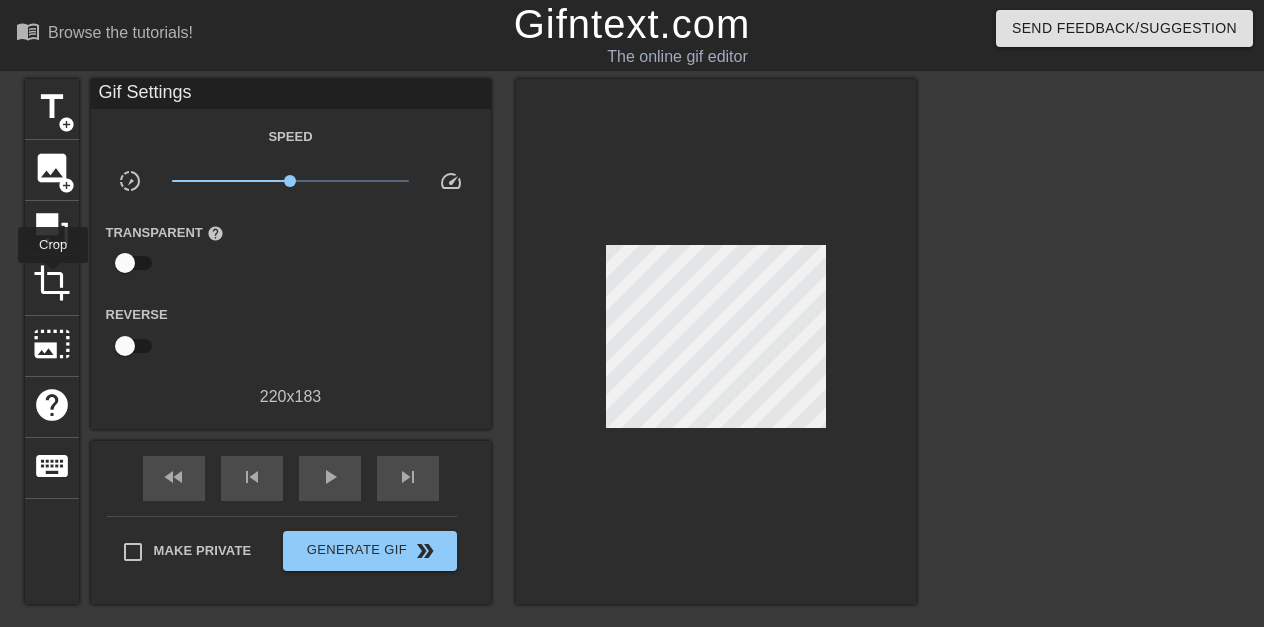click on "crop" at bounding box center (52, 283) 